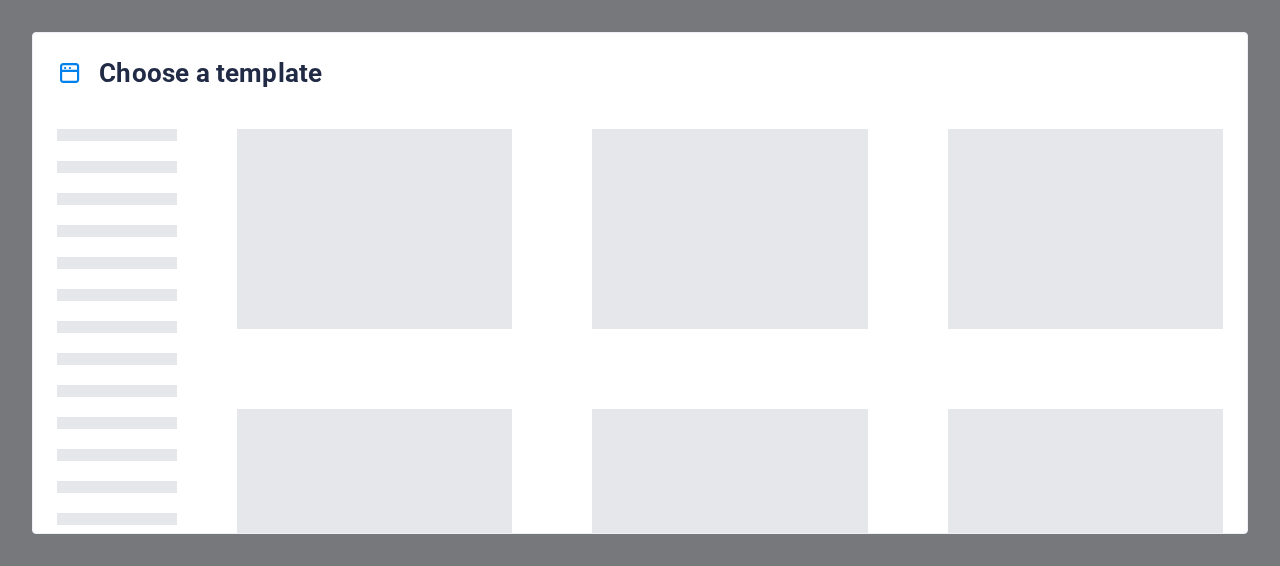 scroll, scrollTop: 0, scrollLeft: 0, axis: both 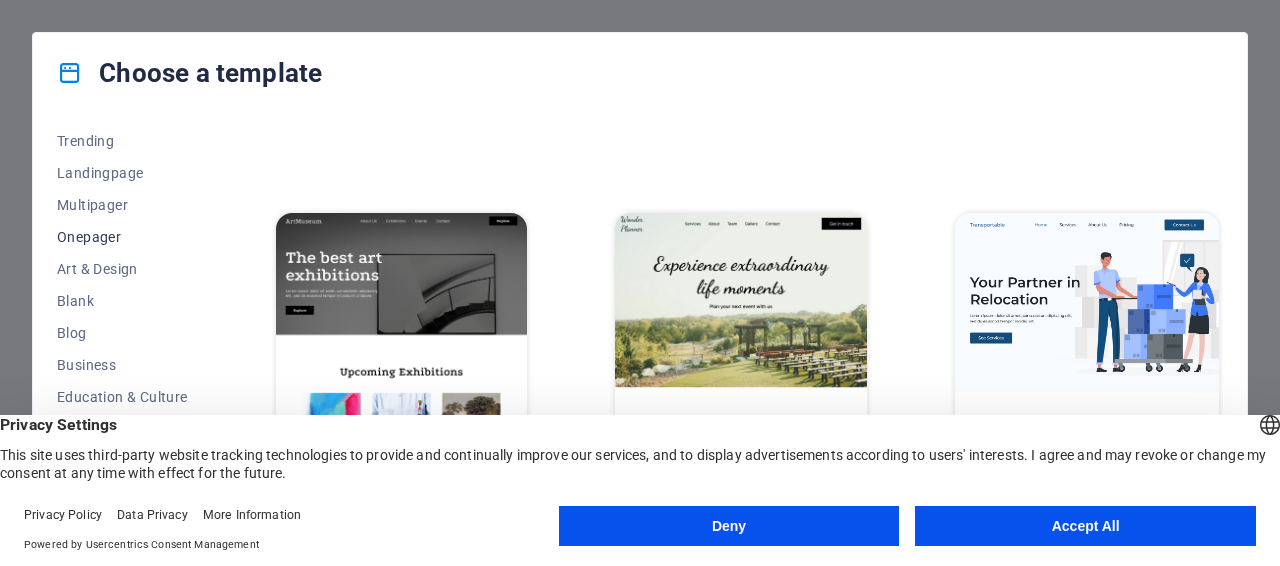 click on "Onepager" at bounding box center (122, 237) 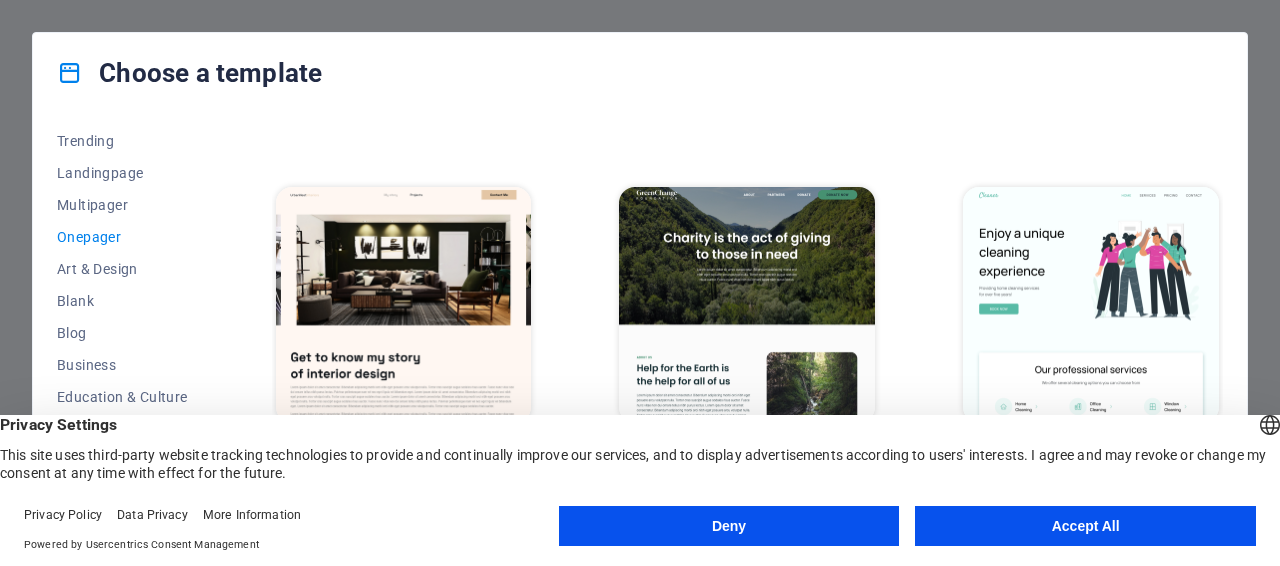 scroll, scrollTop: 700, scrollLeft: 0, axis: vertical 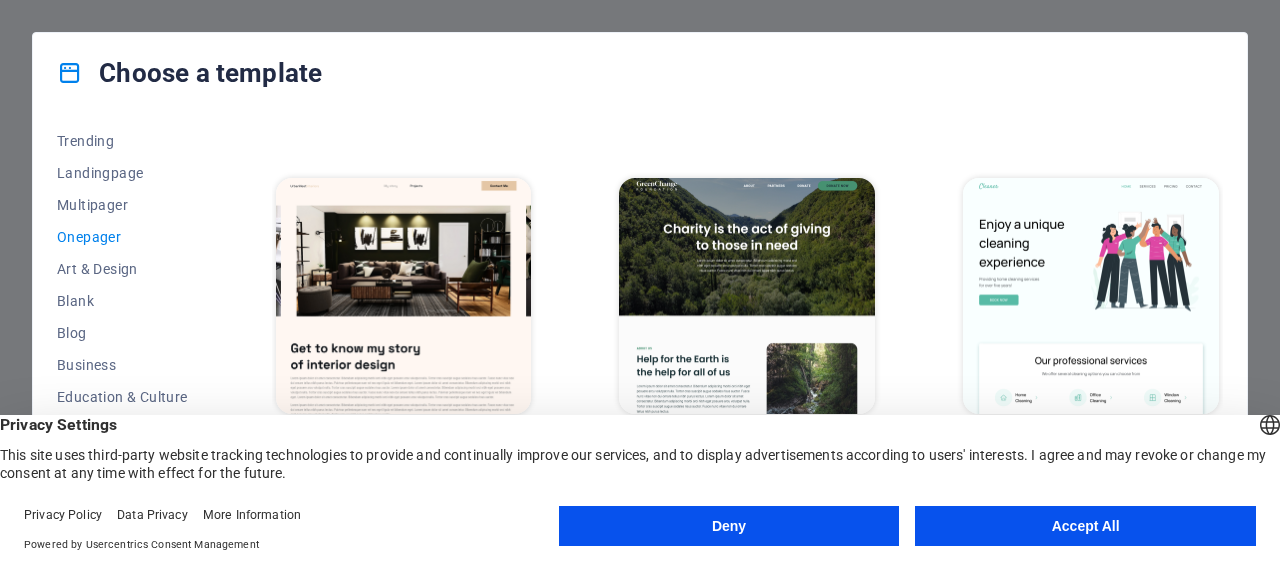click on "Deny" at bounding box center (729, 526) 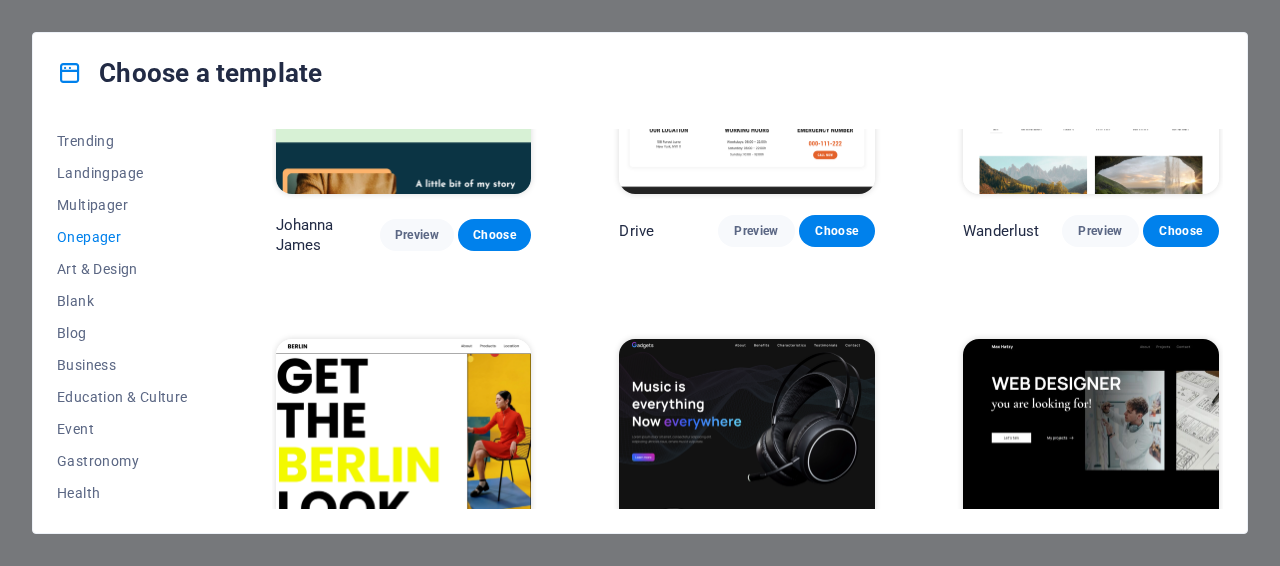 scroll, scrollTop: 1400, scrollLeft: 0, axis: vertical 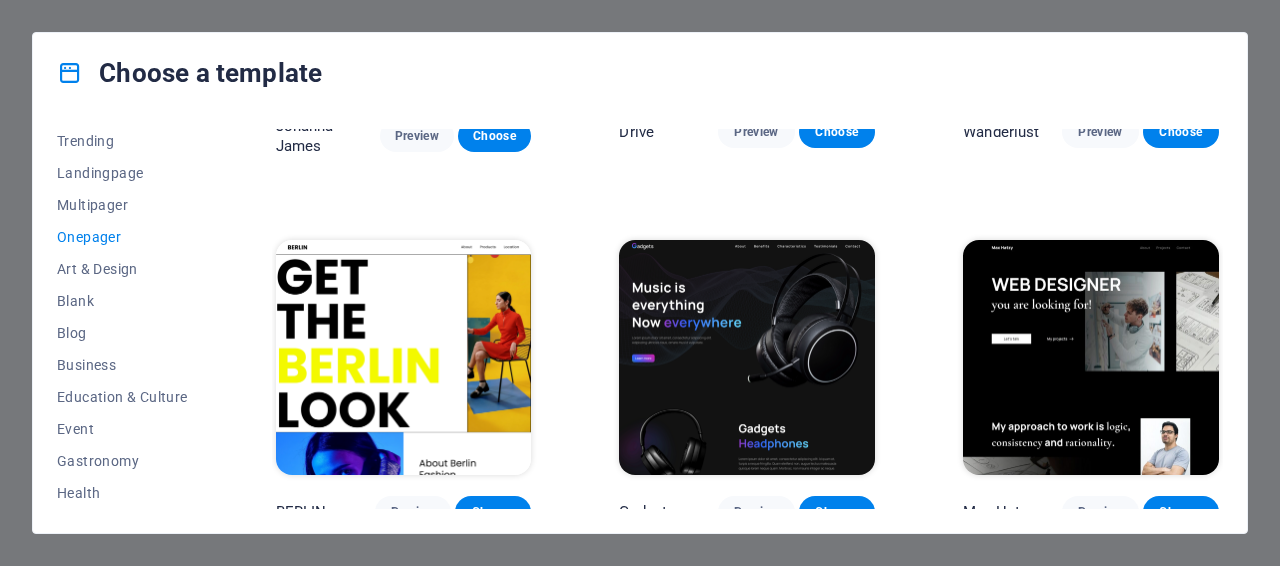 click at bounding box center (1091, 358) 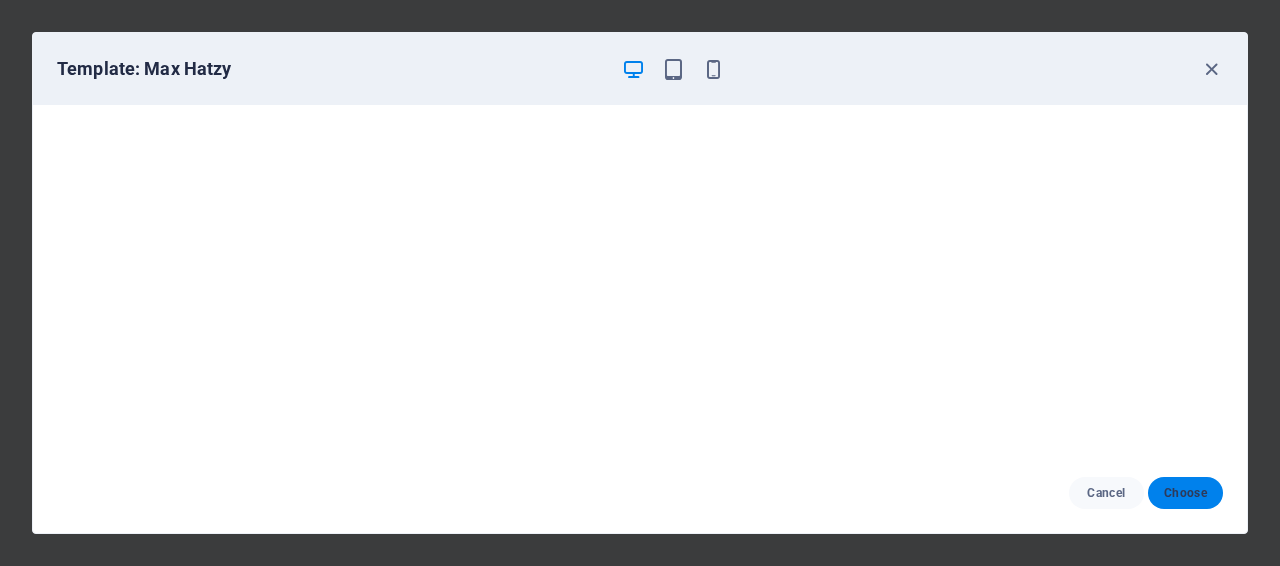 click on "Choose" at bounding box center (1185, 493) 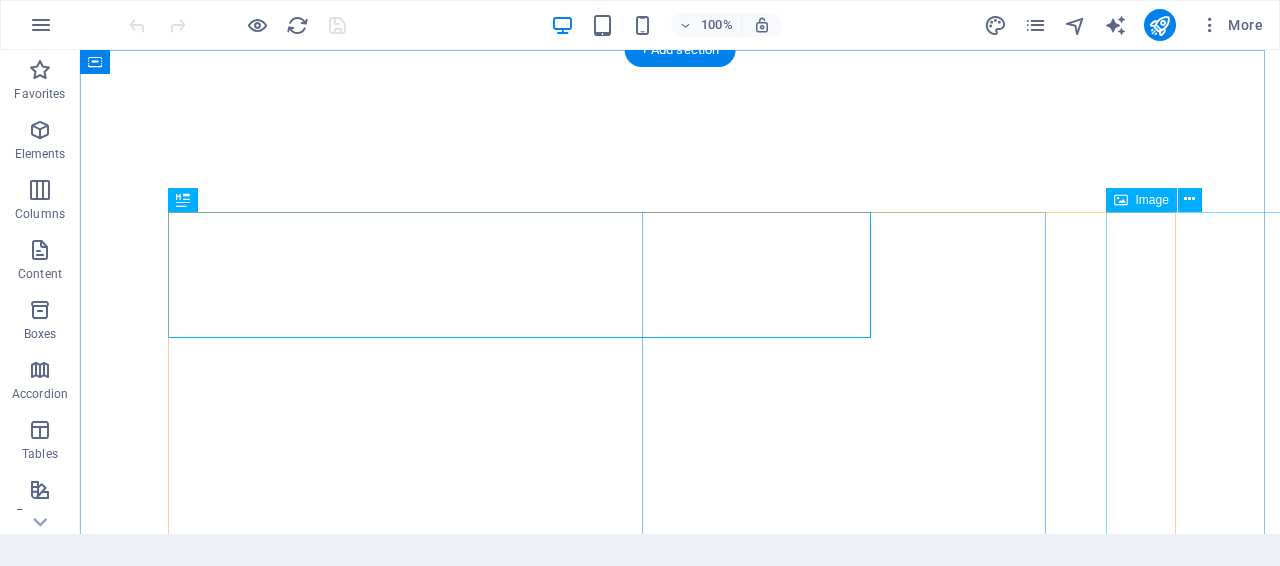 scroll, scrollTop: 0, scrollLeft: 0, axis: both 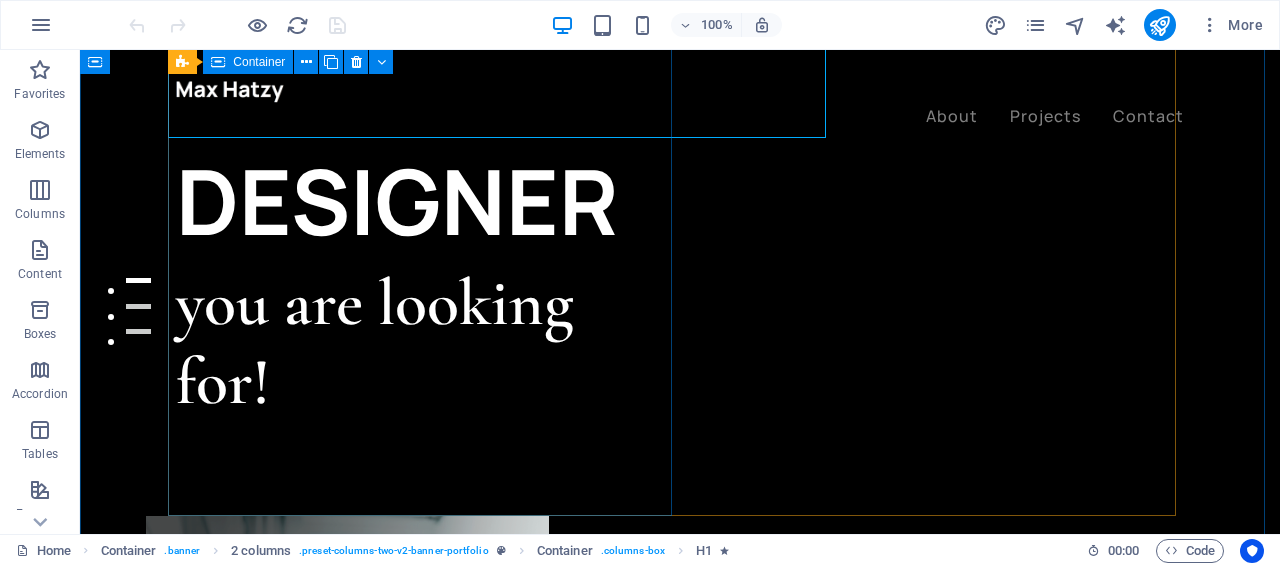 click on "WEB DESIGNER you are looking for! Let’s talk My projects" at bounding box center [428, 264] 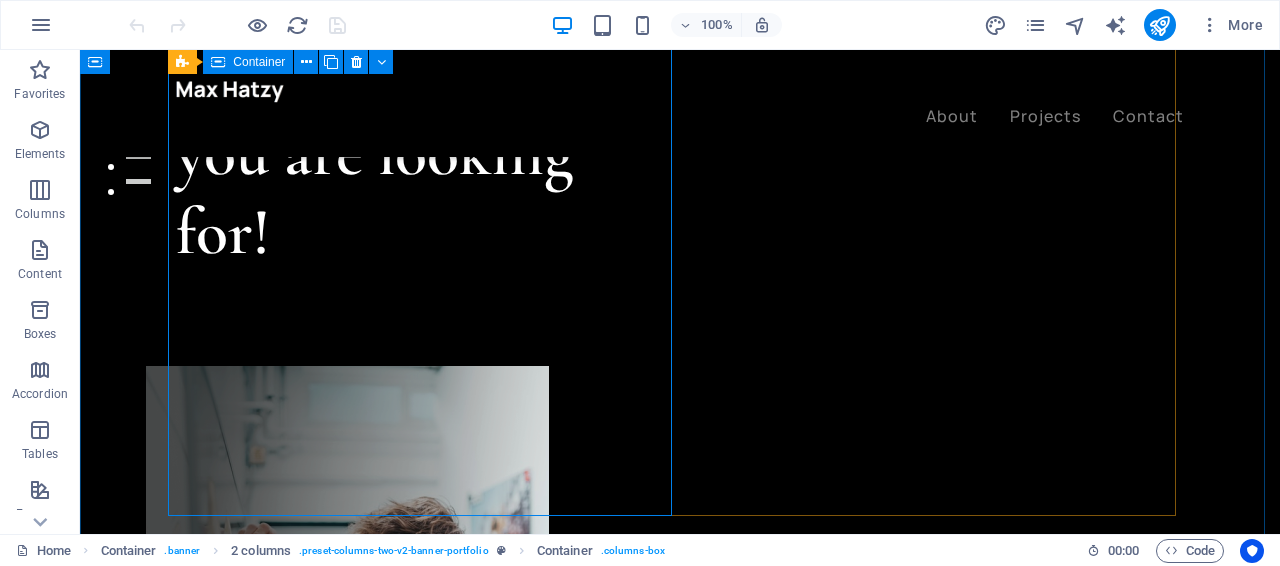 scroll, scrollTop: 200, scrollLeft: 0, axis: vertical 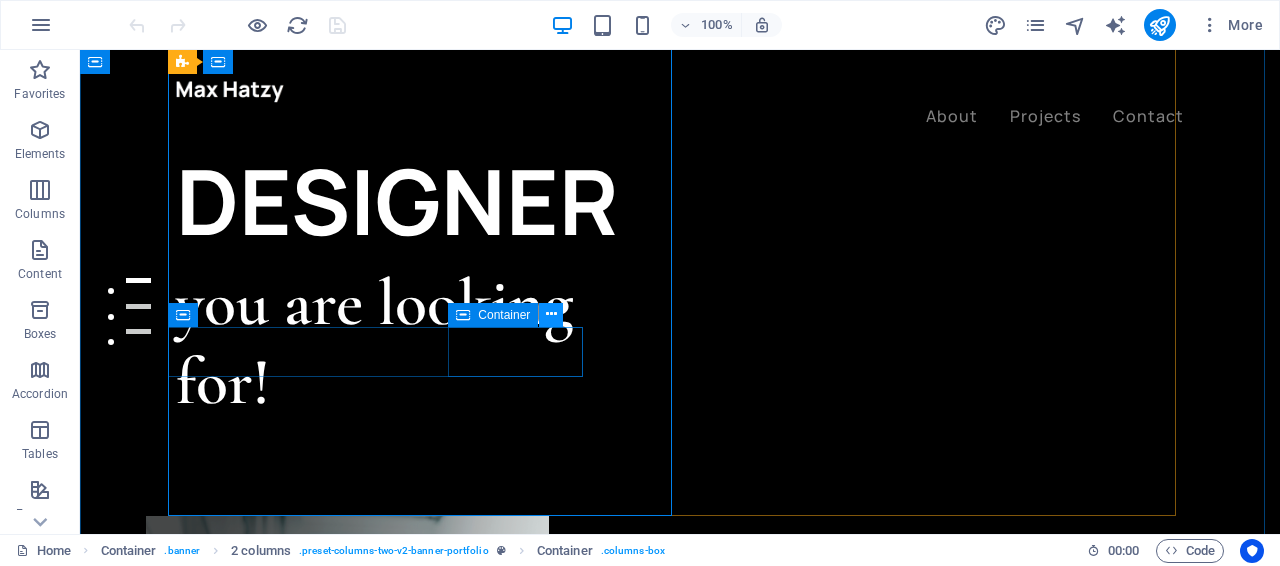 click at bounding box center (551, 314) 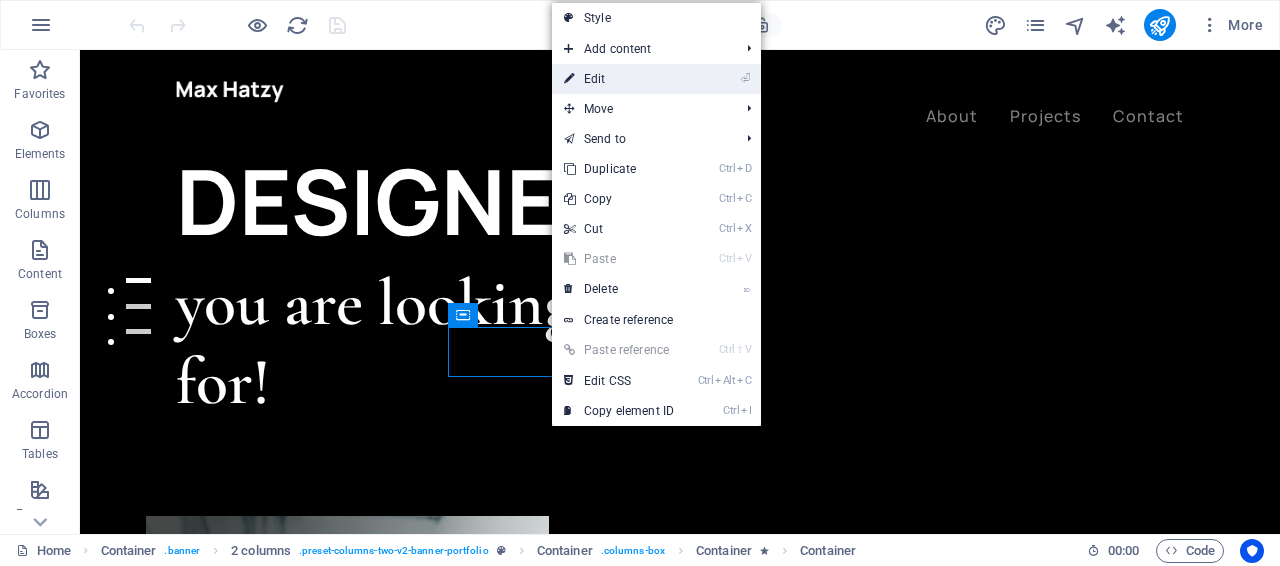 click on "⏎  Edit" at bounding box center [619, 79] 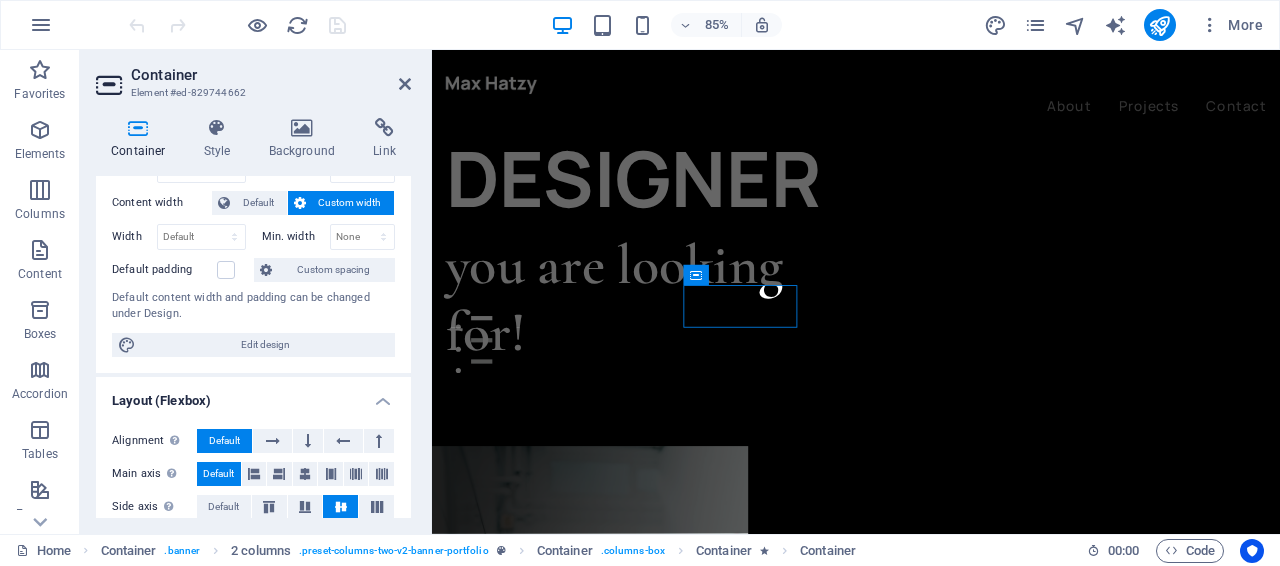 scroll, scrollTop: 0, scrollLeft: 0, axis: both 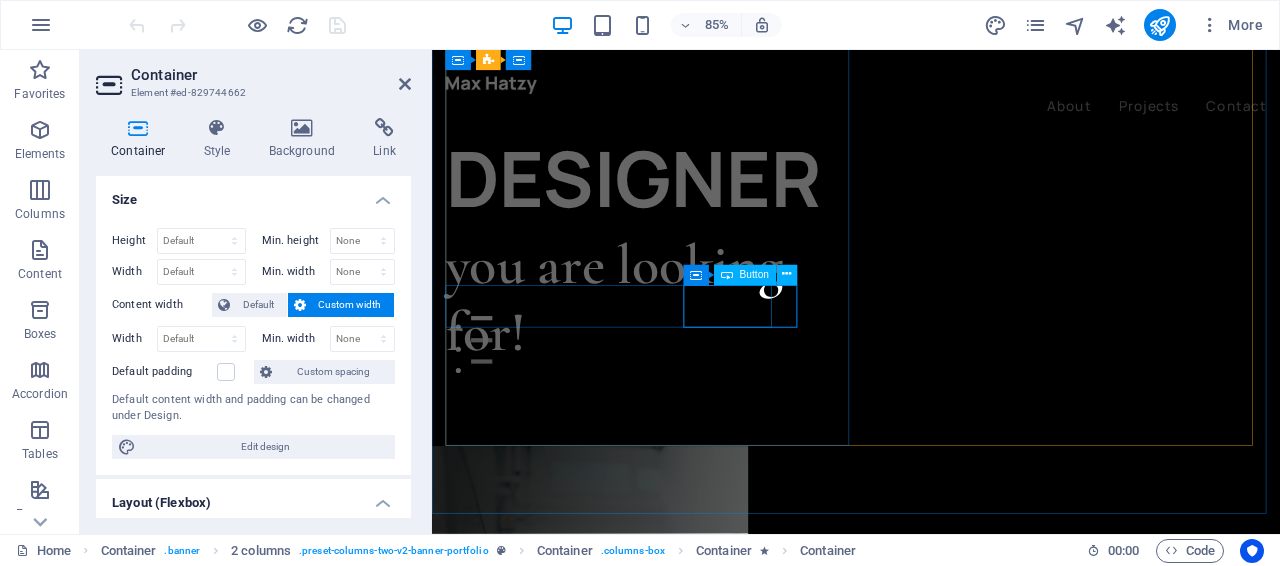 click on "My projects" at bounding box center (689, 608) 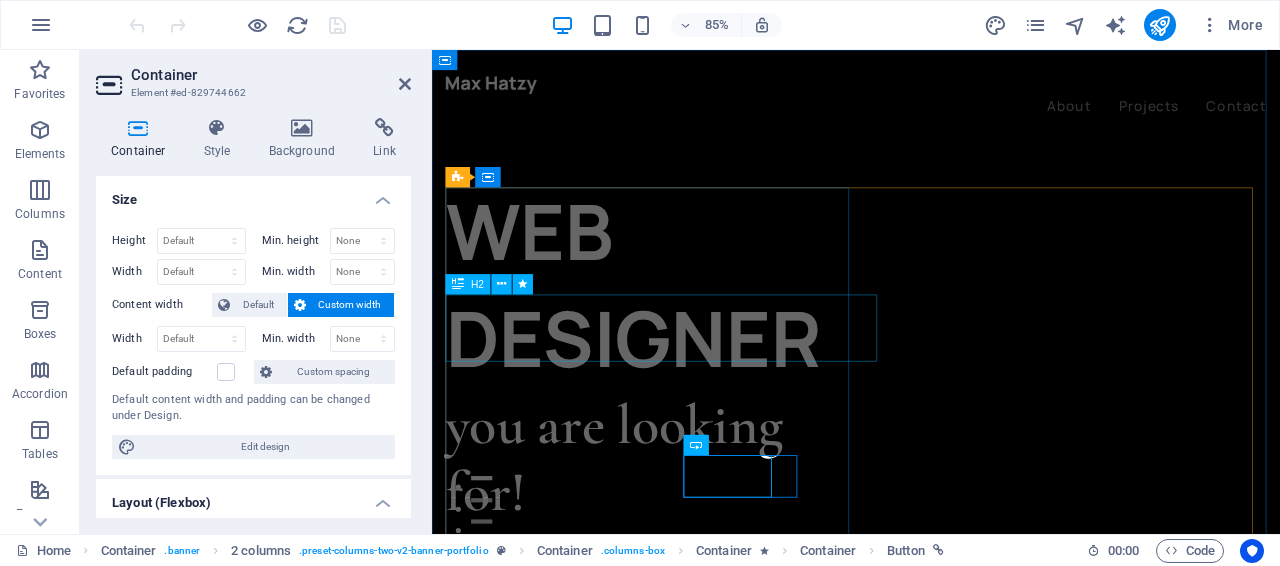 scroll, scrollTop: 0, scrollLeft: 0, axis: both 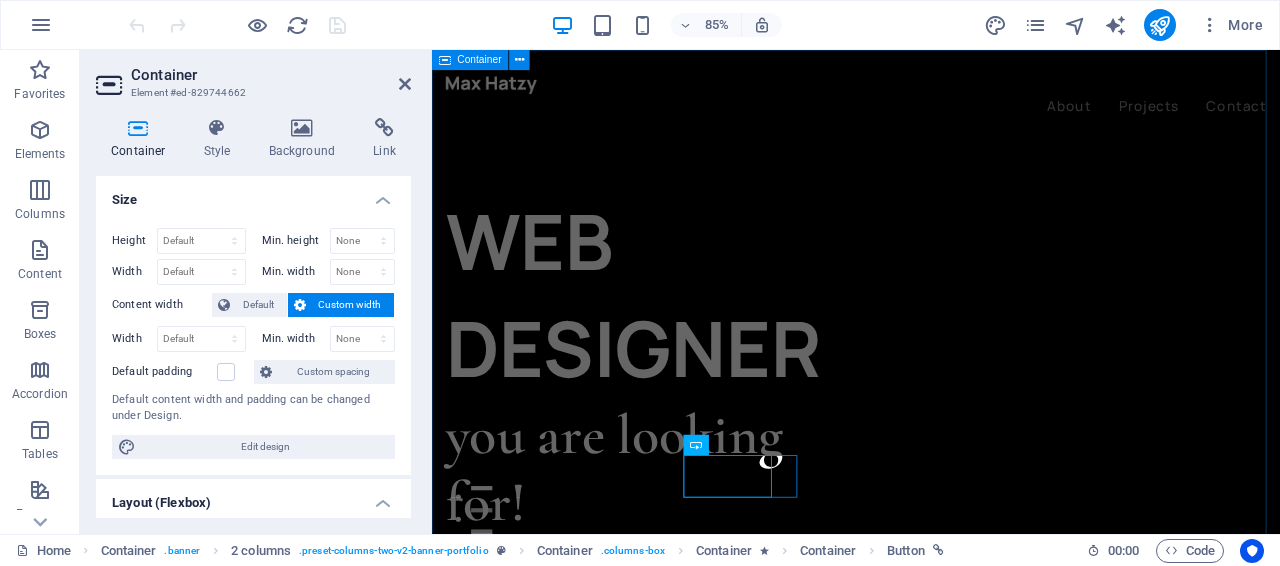 click on "WEB DESIGNER you are looking for! Let’s talk My projects" at bounding box center [931, 927] 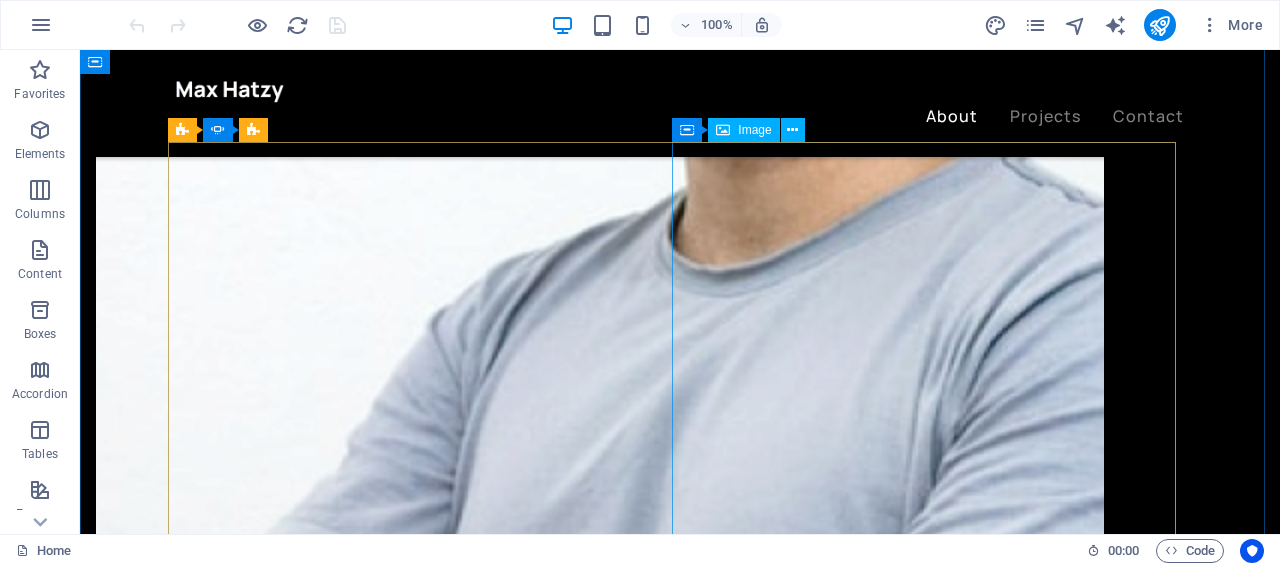 scroll, scrollTop: 3100, scrollLeft: 0, axis: vertical 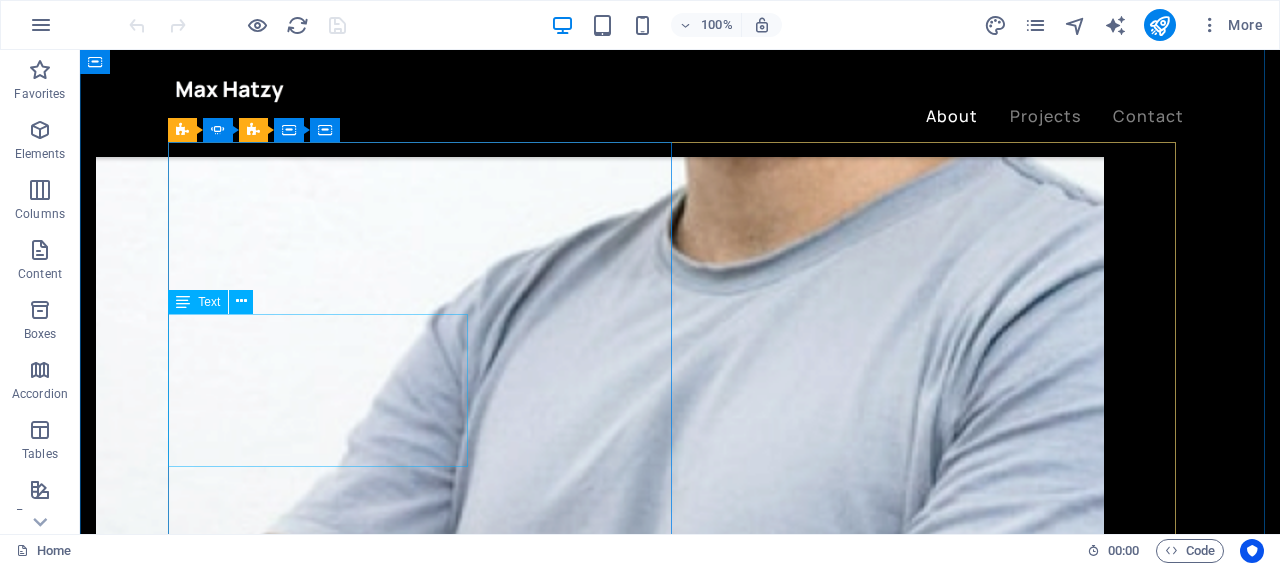click on "“I love working with Max Hatzy. He is very dedicated, and he has patience to answer to all of my questions. Over the years he has created some of the most beautiful designs for my company, for all aspects of our marketing.”" at bounding box center (-580, 4845) 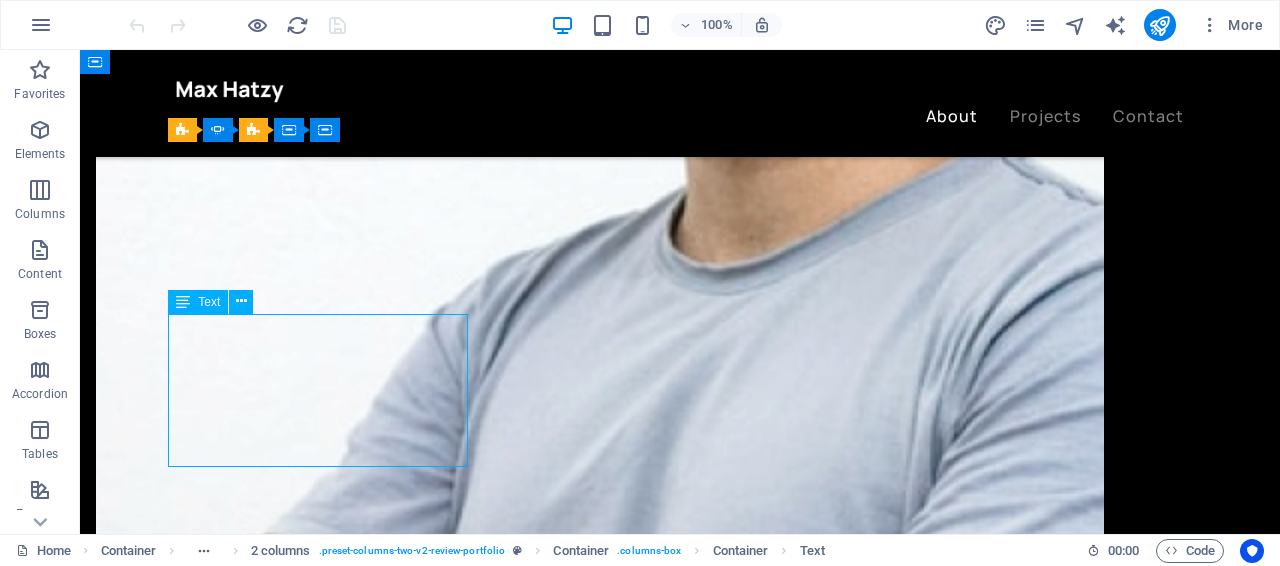 click on "“I love working with Max Hatzy. He is very dedicated, and he has patience to answer to all of my questions. Over the years he has created some of the most beautiful designs for my company, for all aspects of our marketing.”" at bounding box center (-580, 4845) 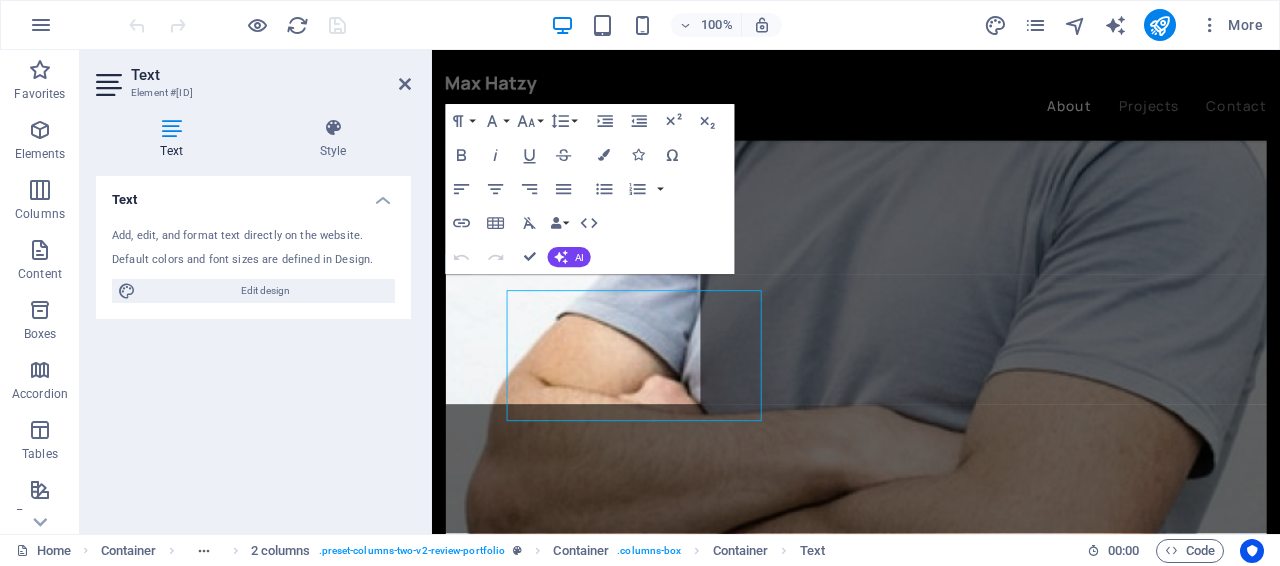 scroll, scrollTop: 3080, scrollLeft: 0, axis: vertical 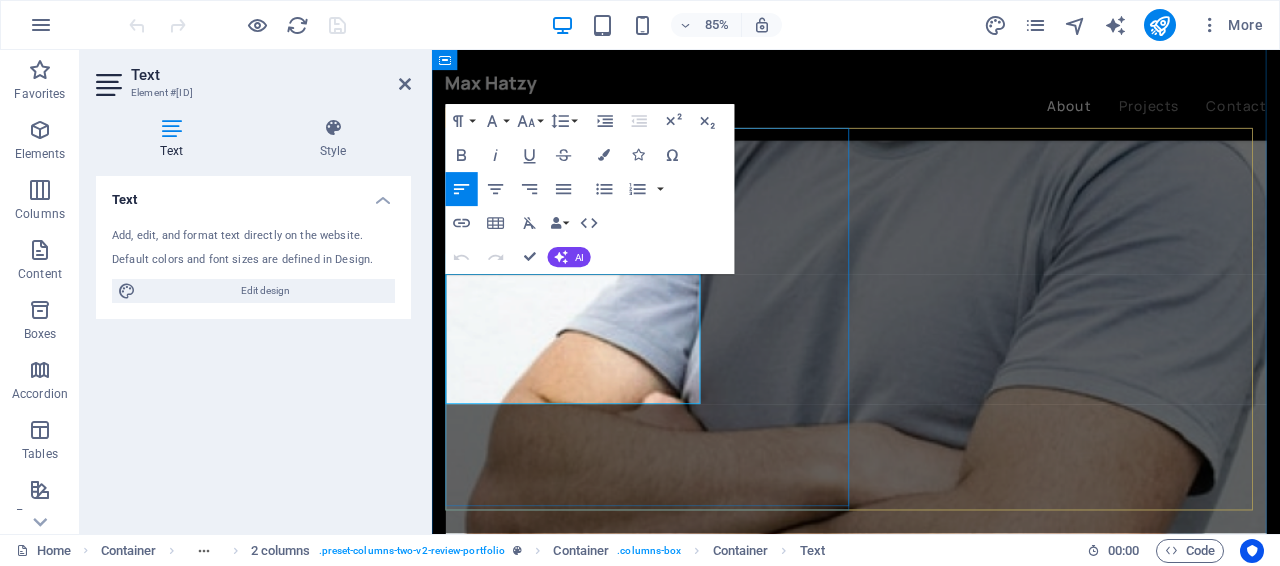 click on "“I love working with Max Hatzy. He is very dedicated, and he has patience to answer to all of my questions. Over the years he has created some of the most beautiful designs for my company, for all aspects of our marketing.”" at bounding box center (-271, 4595) 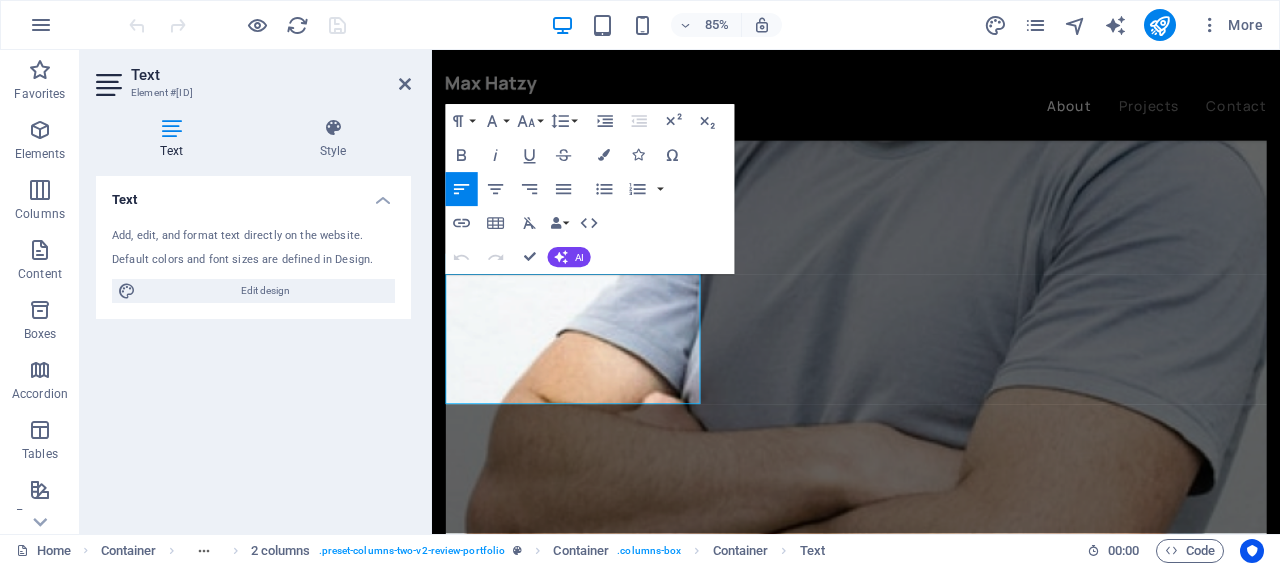 click on "85% More" at bounding box center [698, 25] 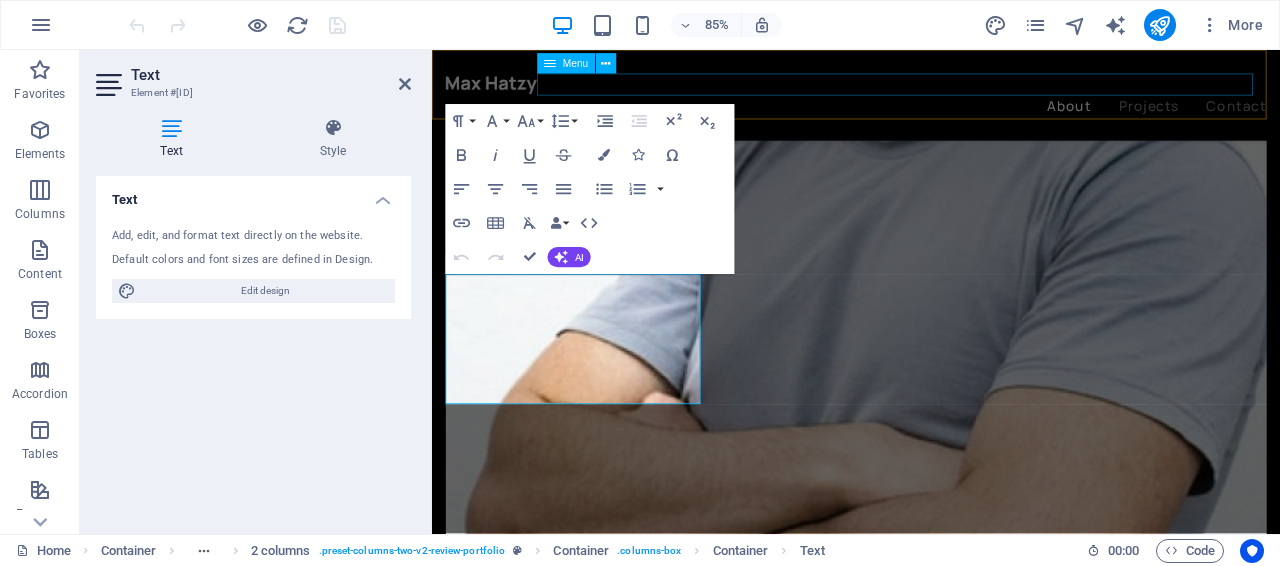 click on "About Projects Contact" at bounding box center (931, 117) 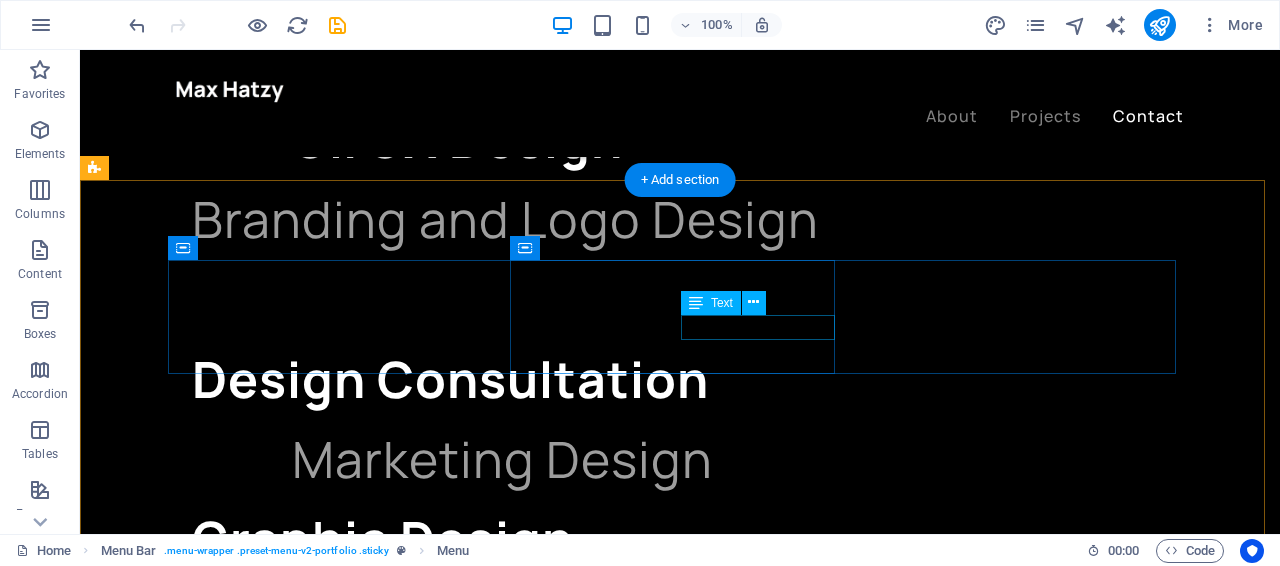 scroll, scrollTop: 5214, scrollLeft: 0, axis: vertical 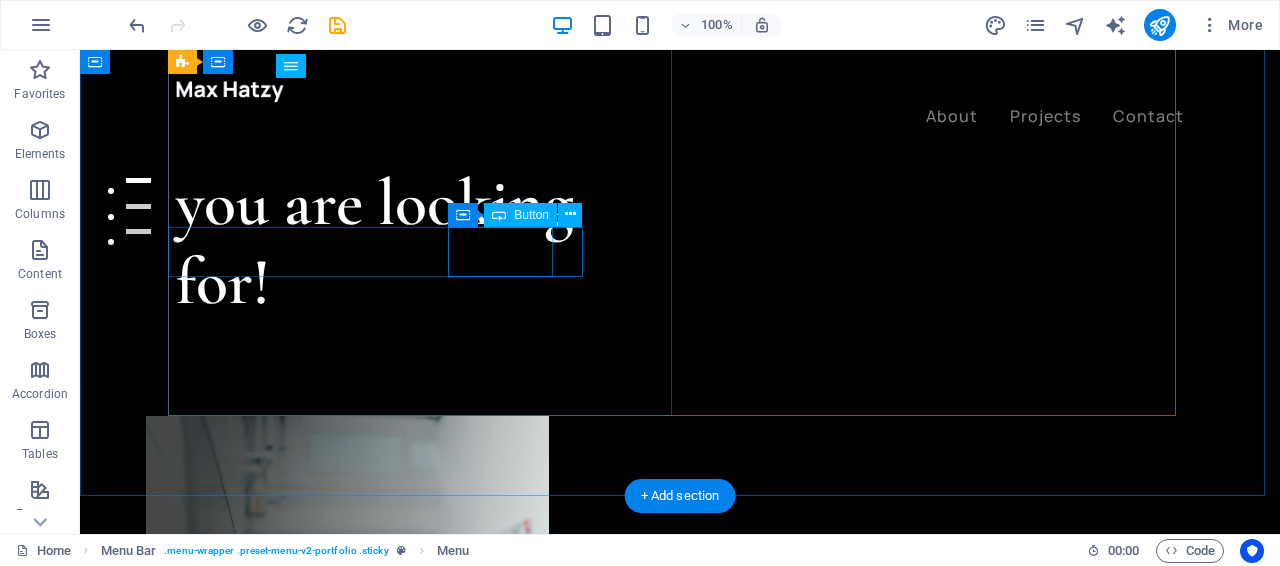 click on "My projects" at bounding box center [428, 508] 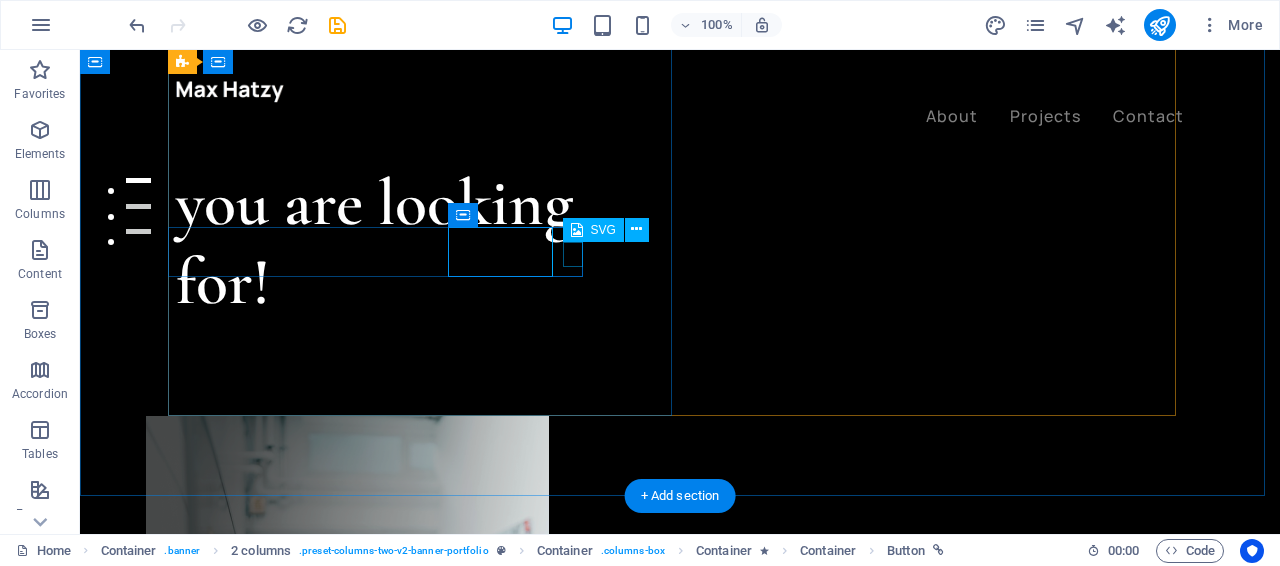 click at bounding box center [433, 552] 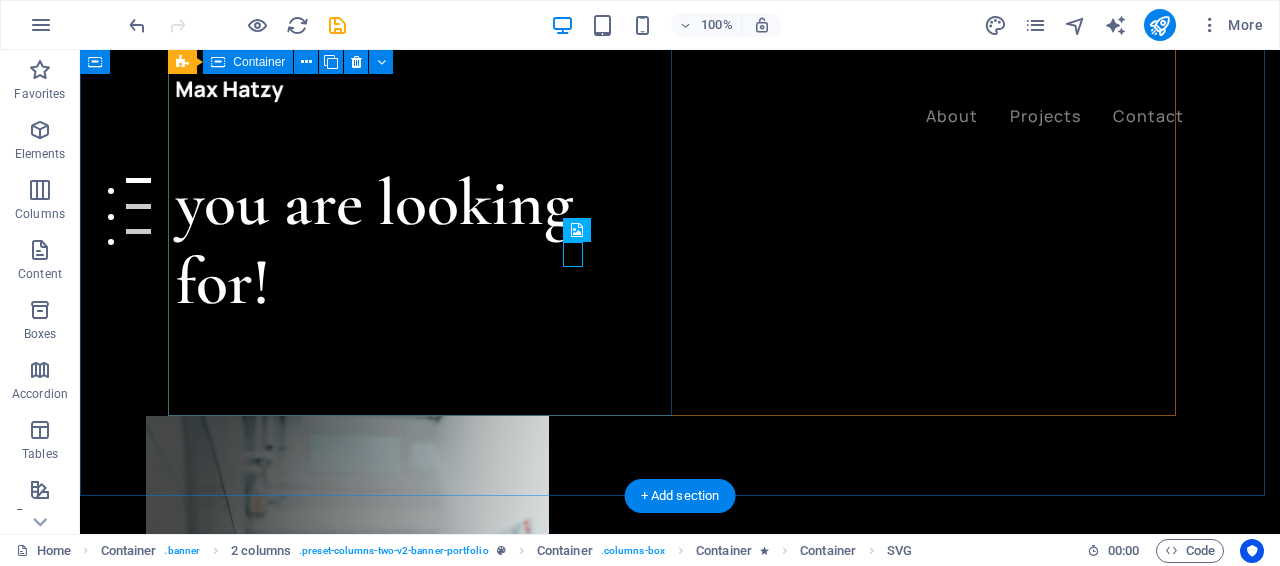 click on "WEB DESIGNER you are looking for! Let’s talk My projects" at bounding box center [428, 164] 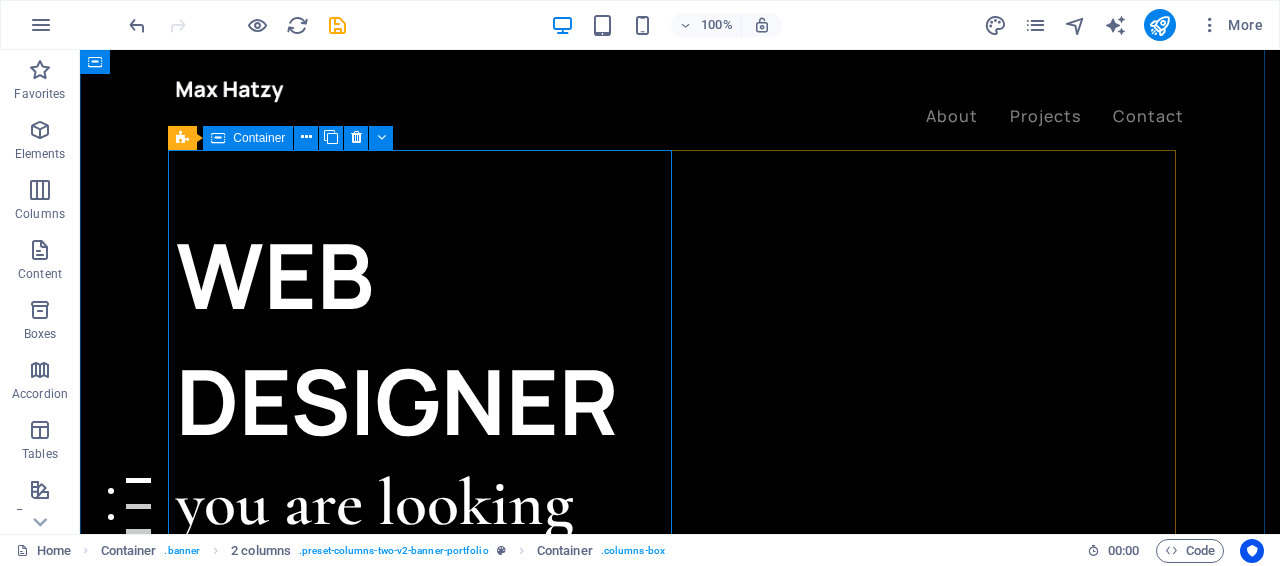 scroll, scrollTop: 100, scrollLeft: 0, axis: vertical 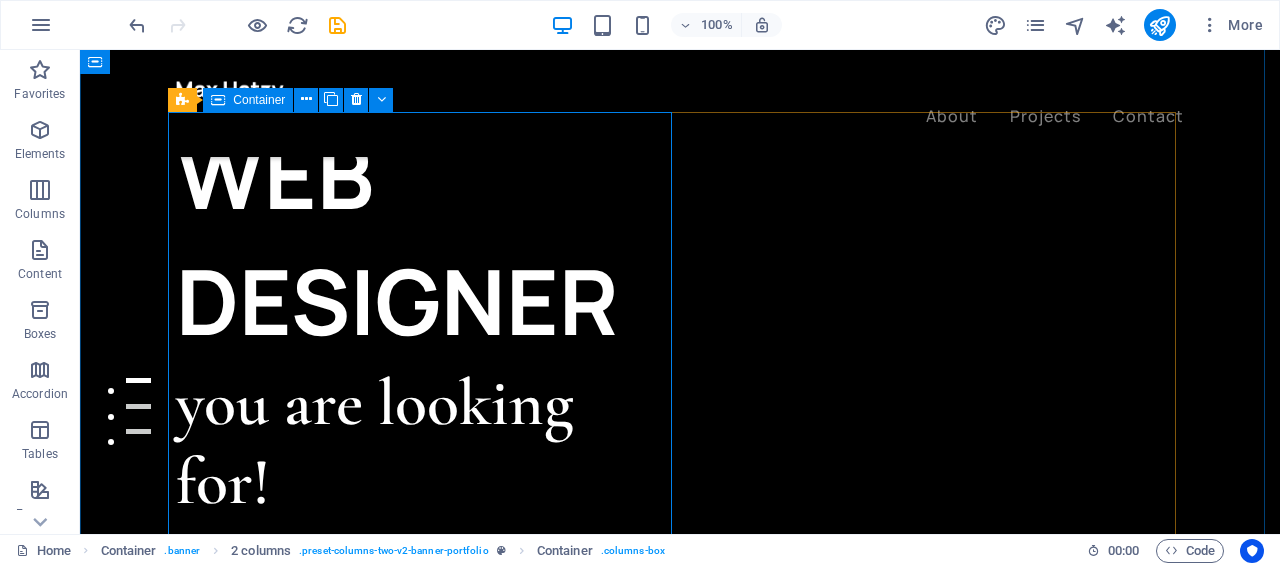 click on "WEB DESIGNER you are looking for! Let’s talk My projects" at bounding box center (428, 364) 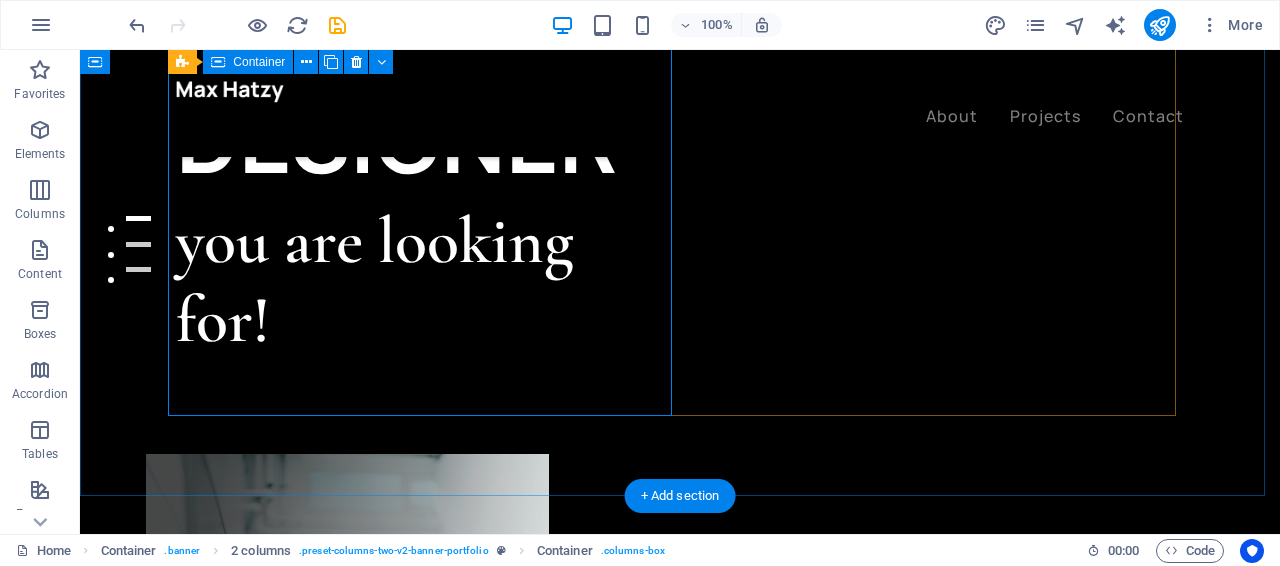 scroll, scrollTop: 300, scrollLeft: 0, axis: vertical 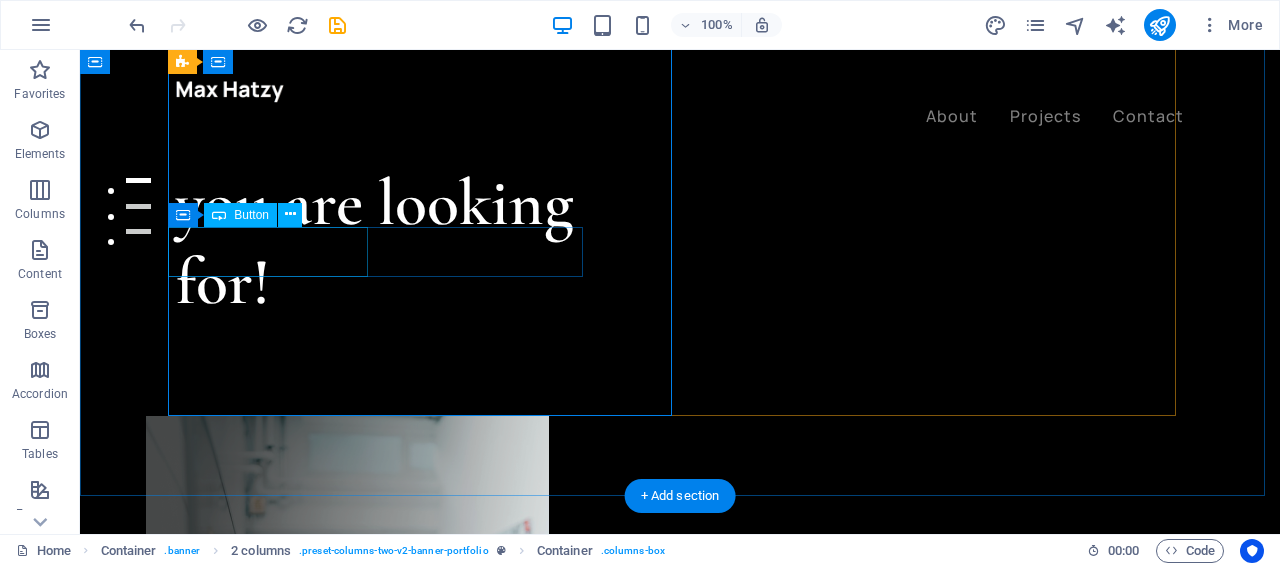 click on "Let’s talk" at bounding box center (388, 457) 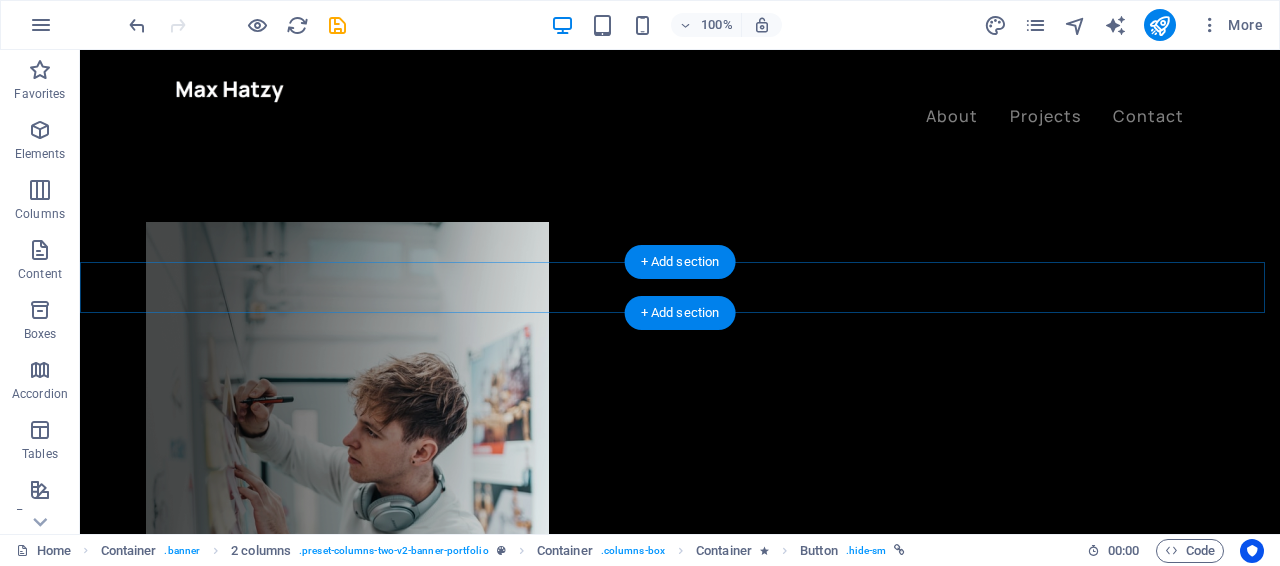 scroll, scrollTop: 600, scrollLeft: 0, axis: vertical 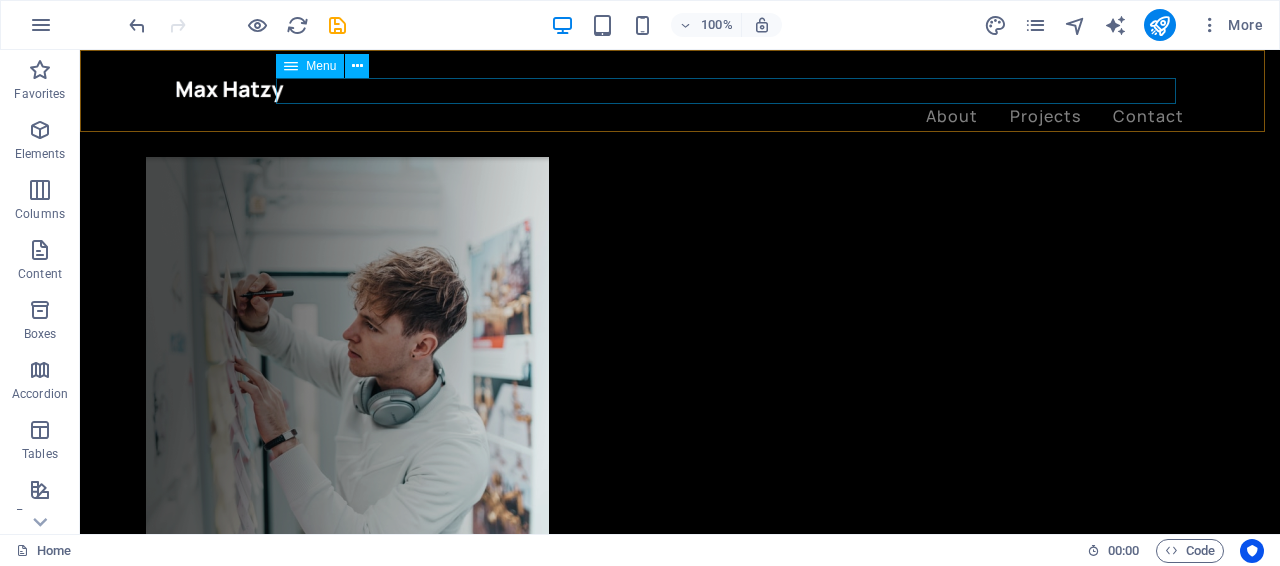 click on "About Projects Contact" at bounding box center [680, 117] 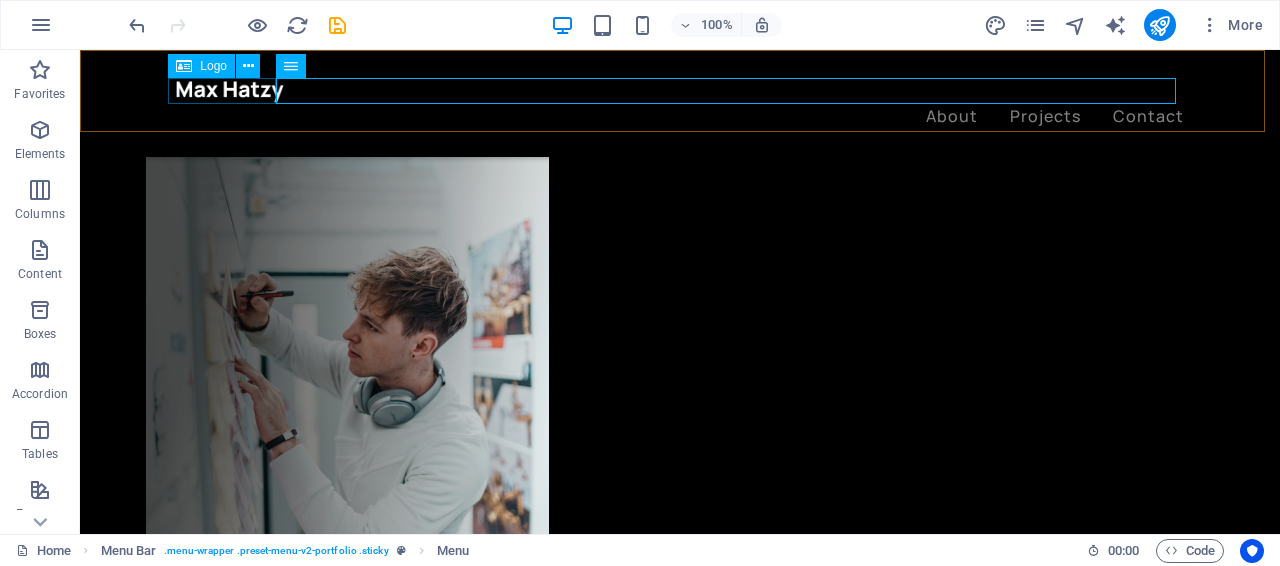 click at bounding box center (680, 91) 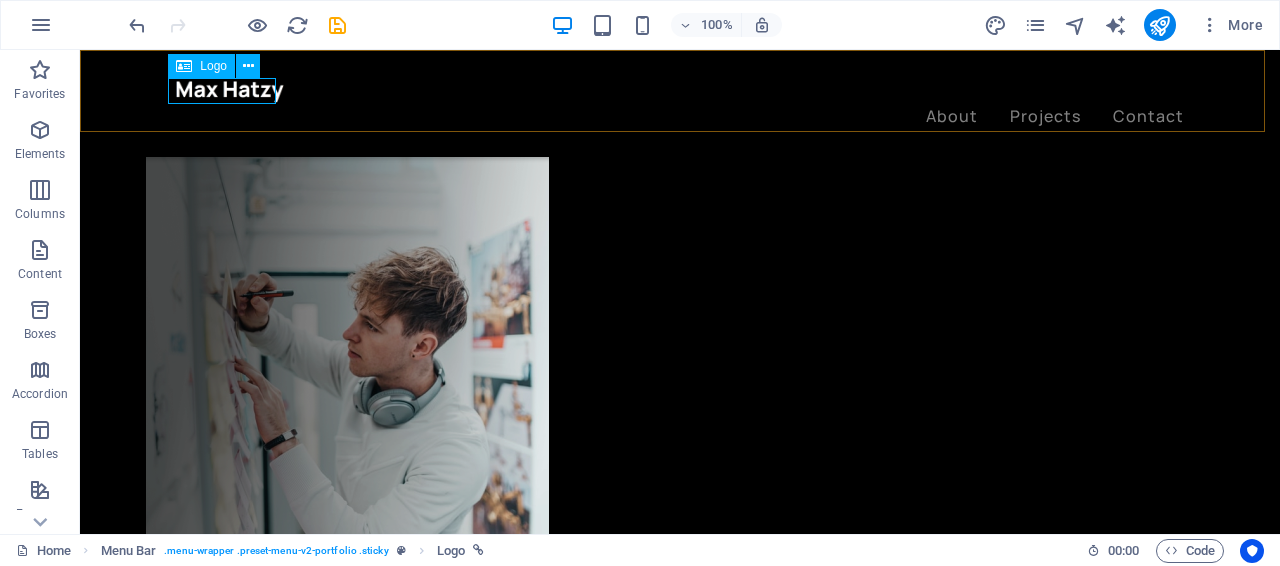 click at bounding box center [680, 91] 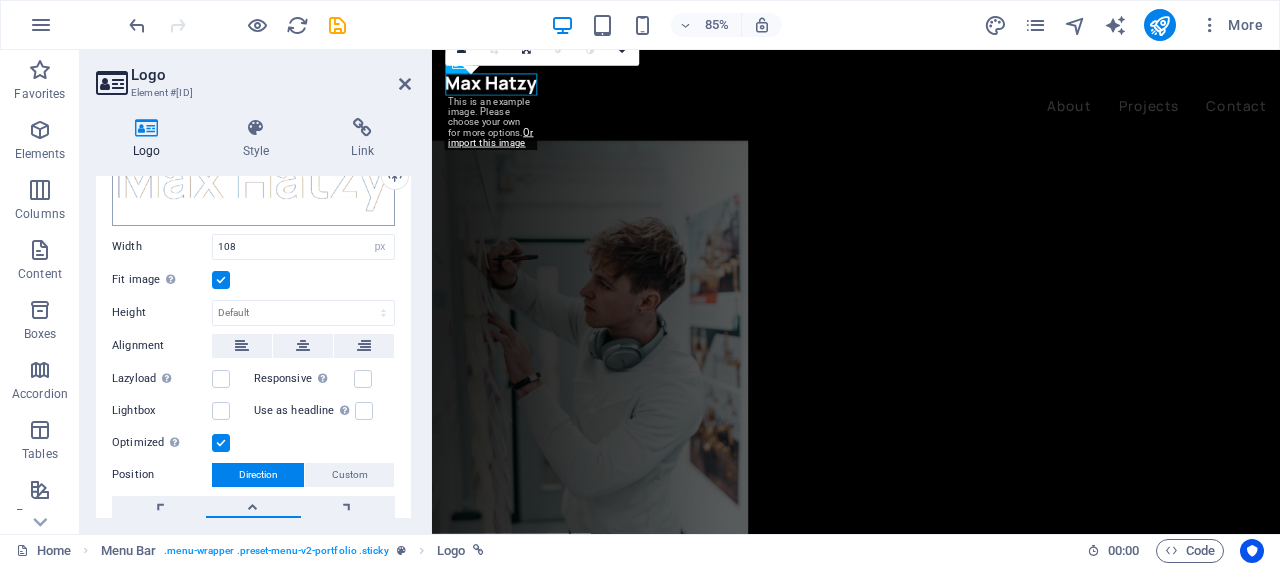 scroll, scrollTop: 0, scrollLeft: 0, axis: both 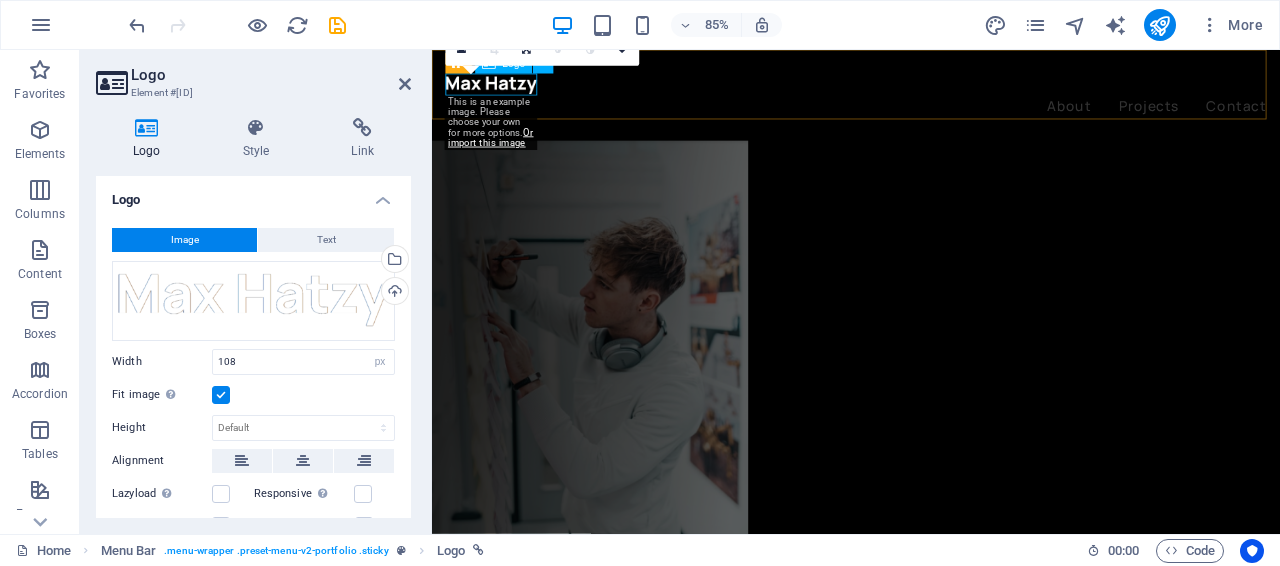 click at bounding box center [931, 91] 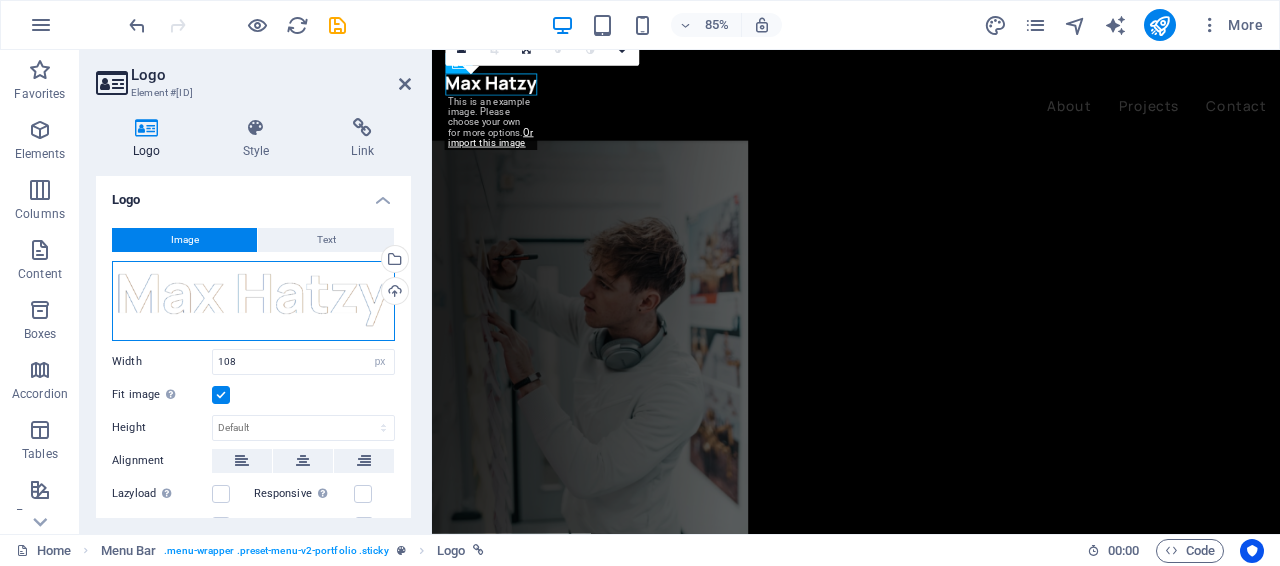 click on "Drag files here, click to choose files or select files from Files or our free stock photos & videos" at bounding box center [253, 301] 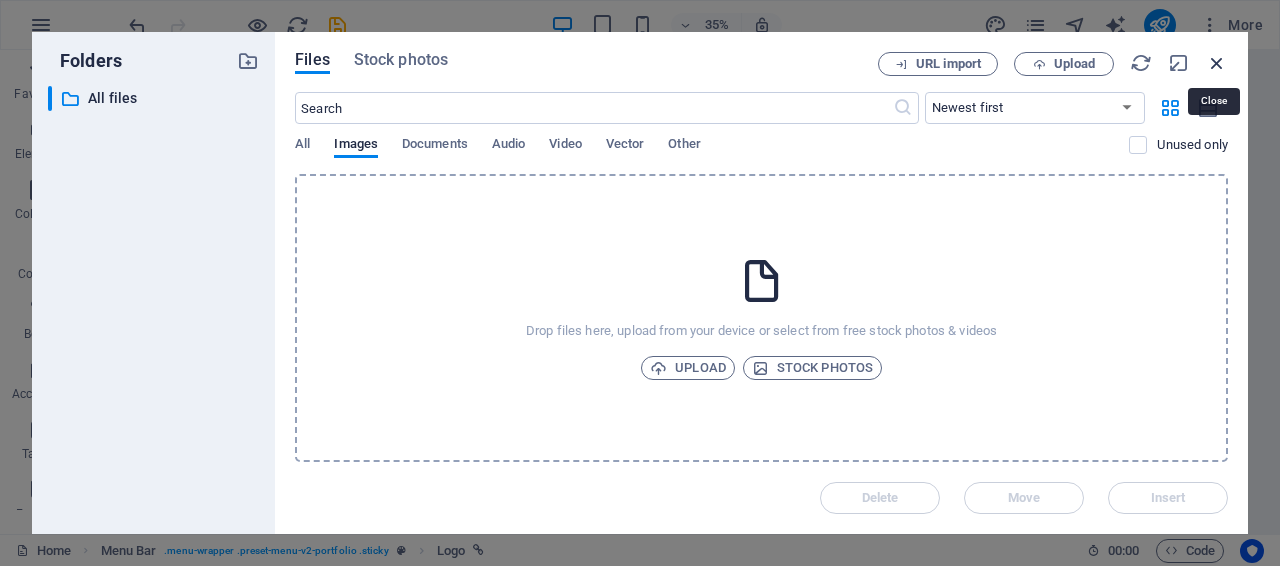 click at bounding box center (1217, 63) 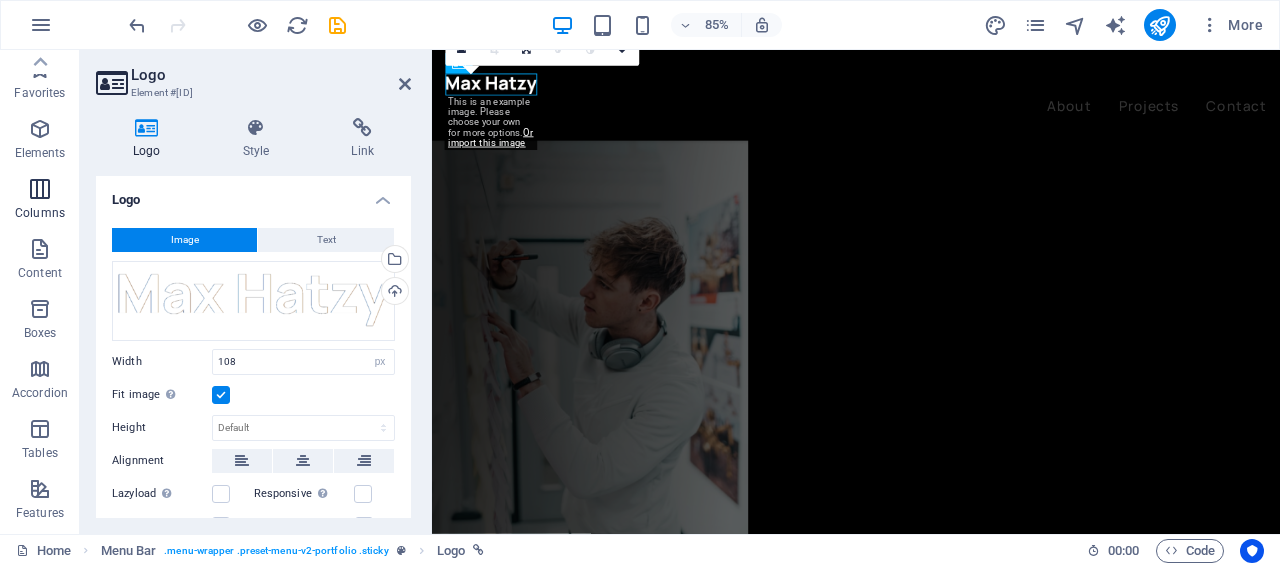 scroll, scrollTop: 0, scrollLeft: 0, axis: both 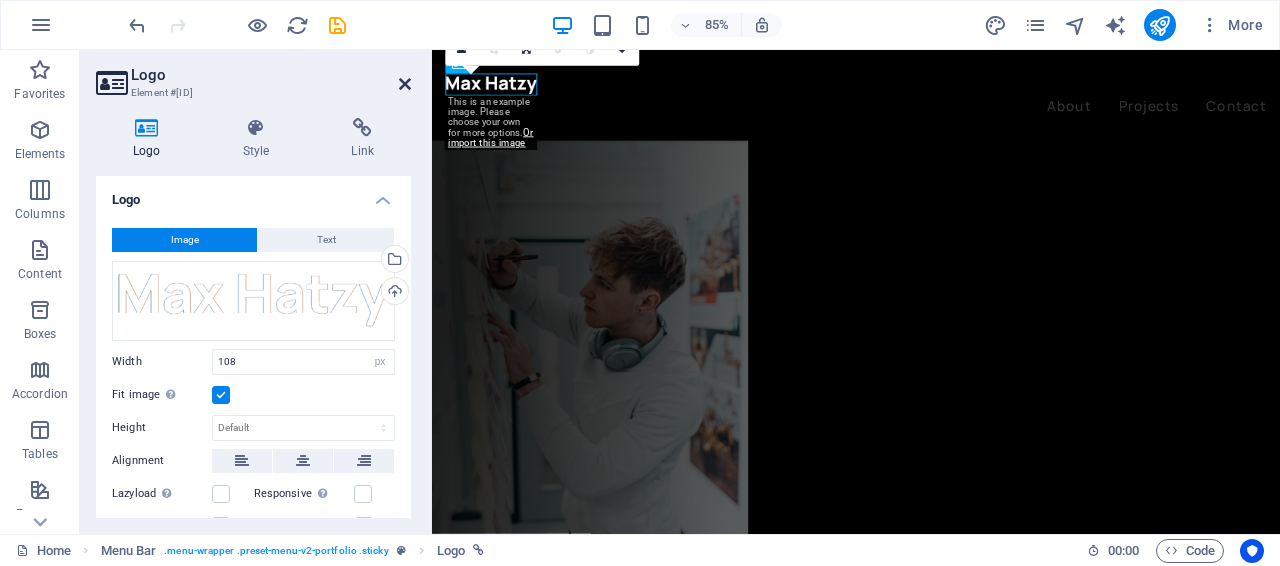 click at bounding box center (405, 84) 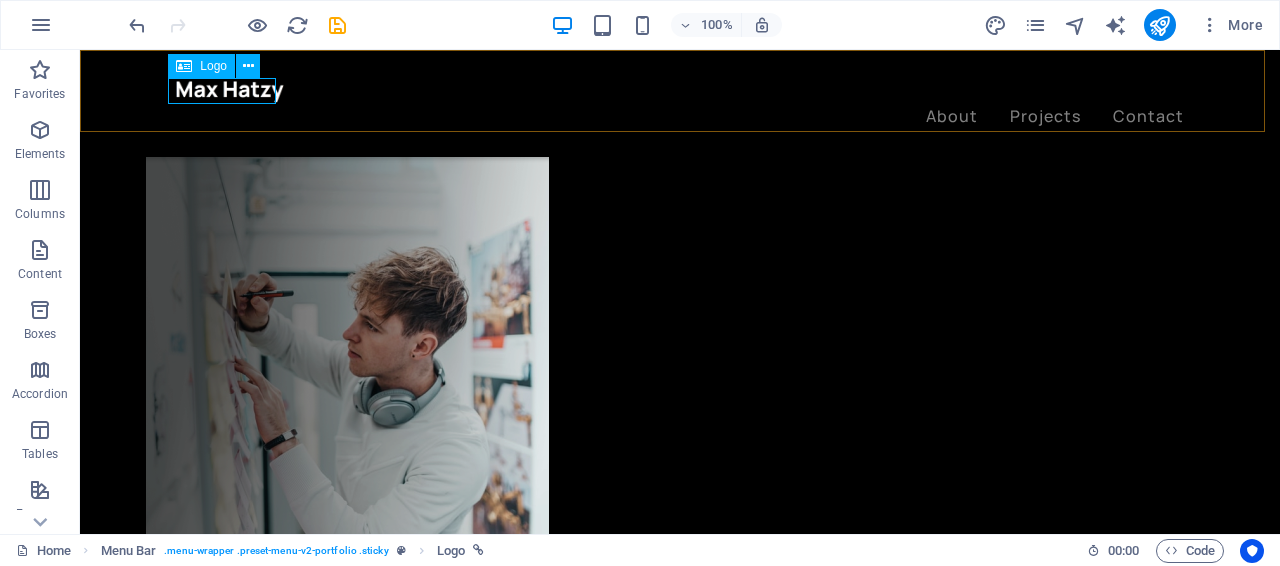 click on "Logo" at bounding box center [213, 66] 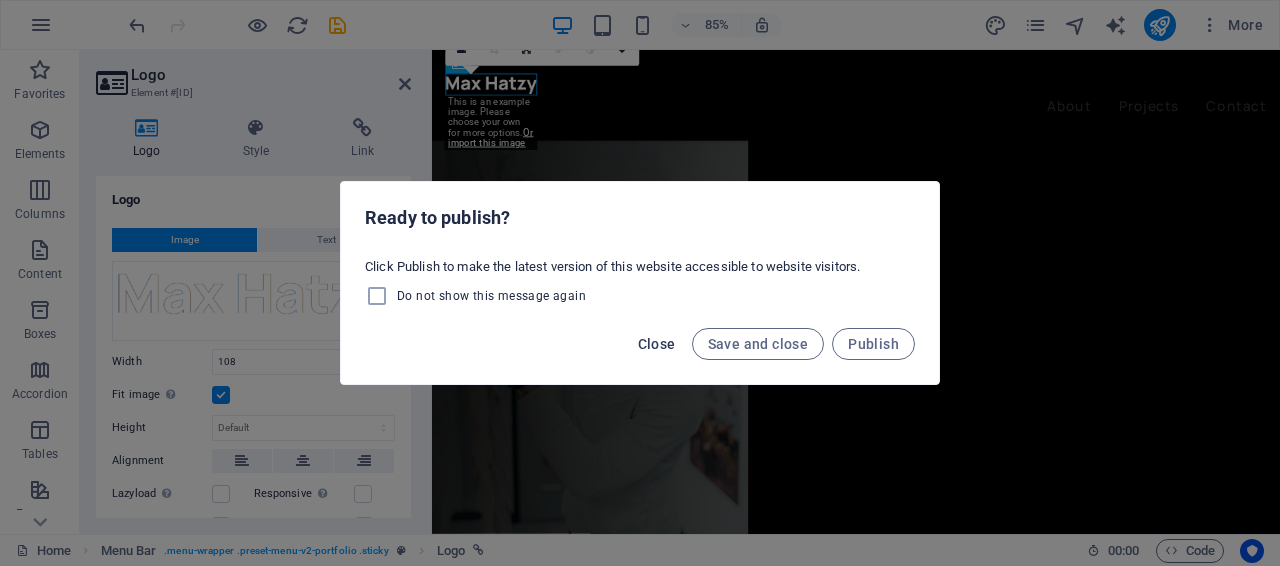 click on "Close" at bounding box center [657, 344] 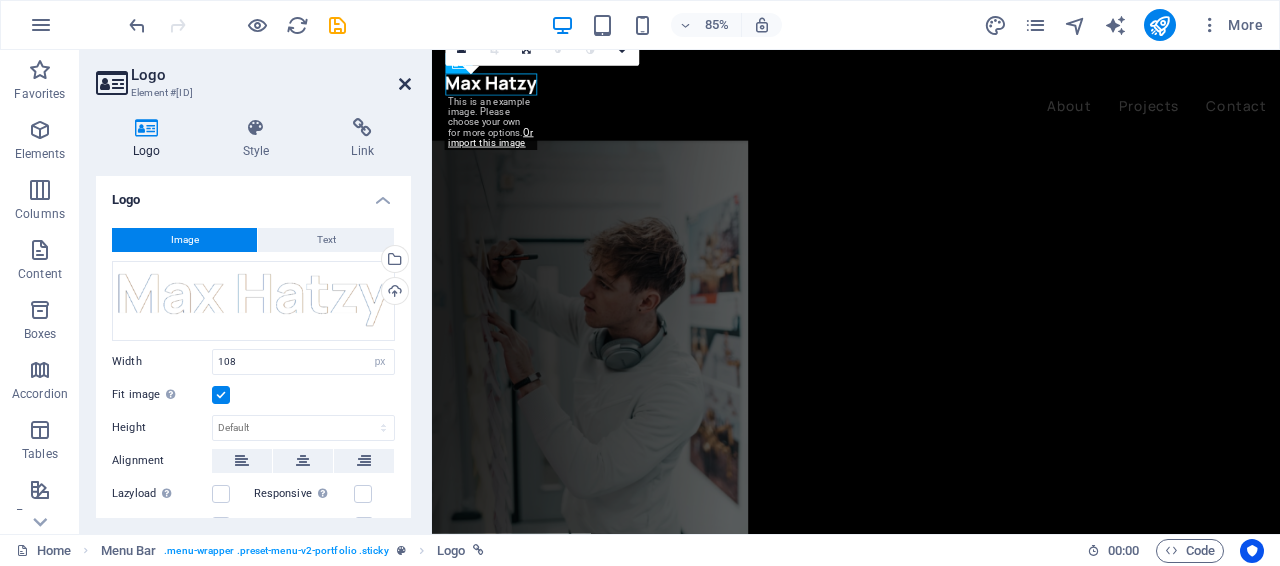 click at bounding box center [405, 84] 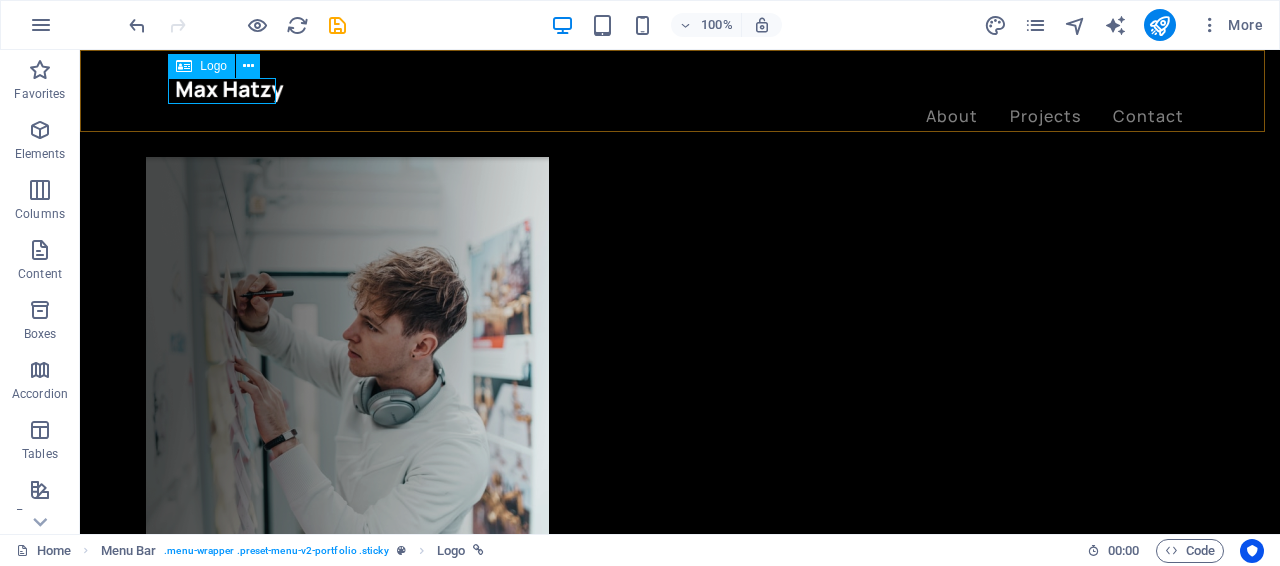 click at bounding box center (680, 91) 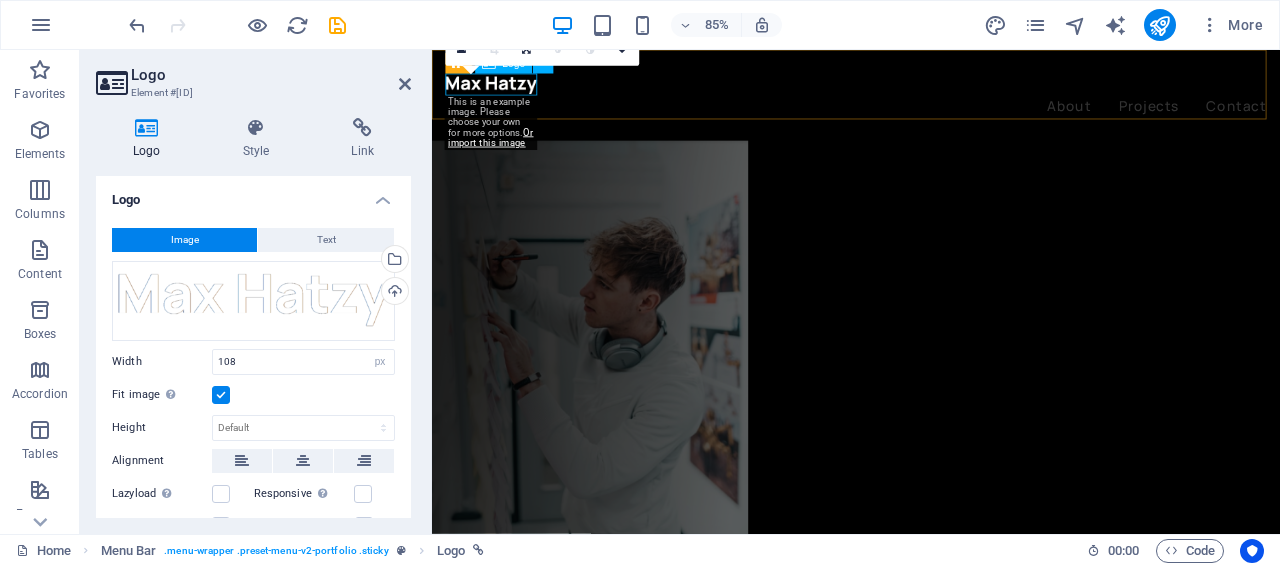 click at bounding box center (931, 91) 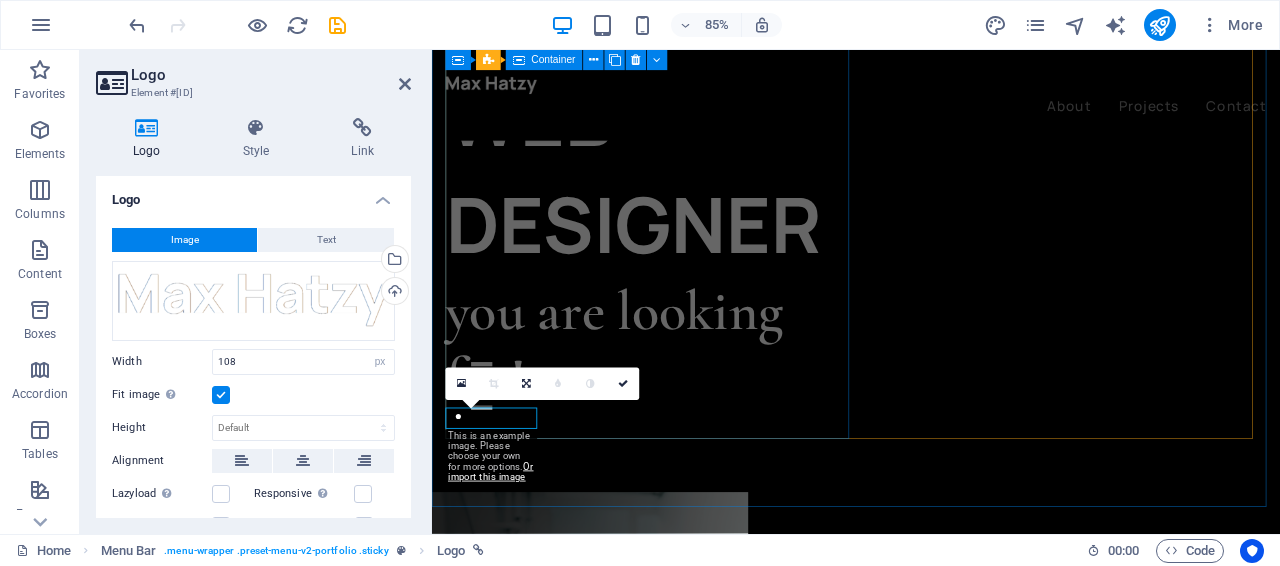 scroll, scrollTop: 300, scrollLeft: 0, axis: vertical 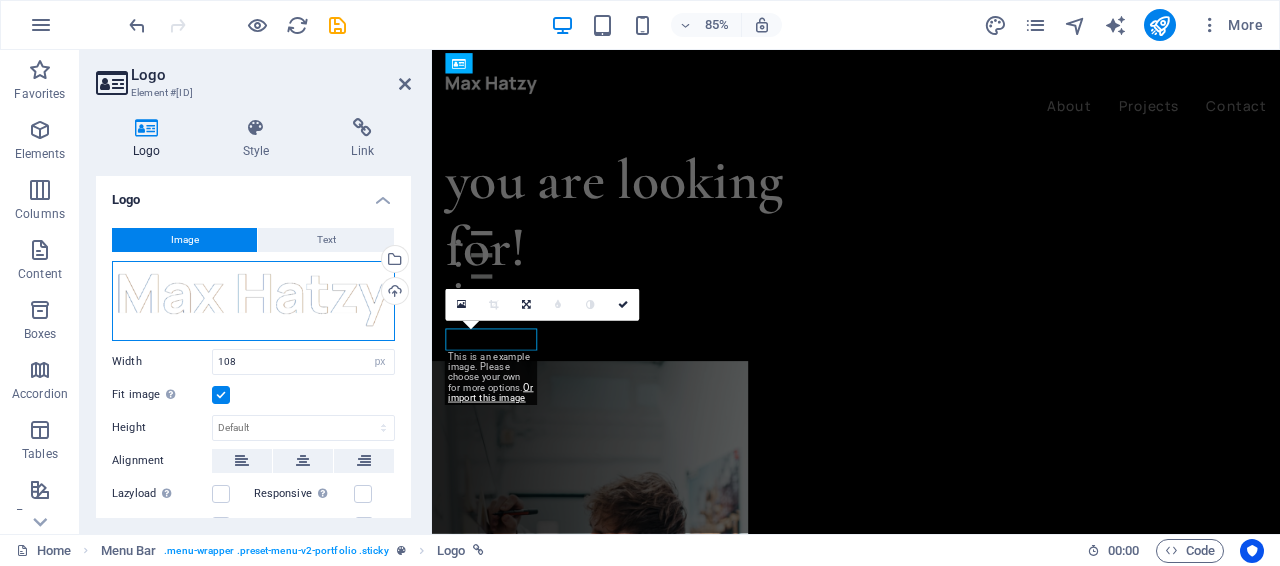 click on "Drag files here, click to choose files or select files from Files or our free stock photos & videos" at bounding box center (253, 301) 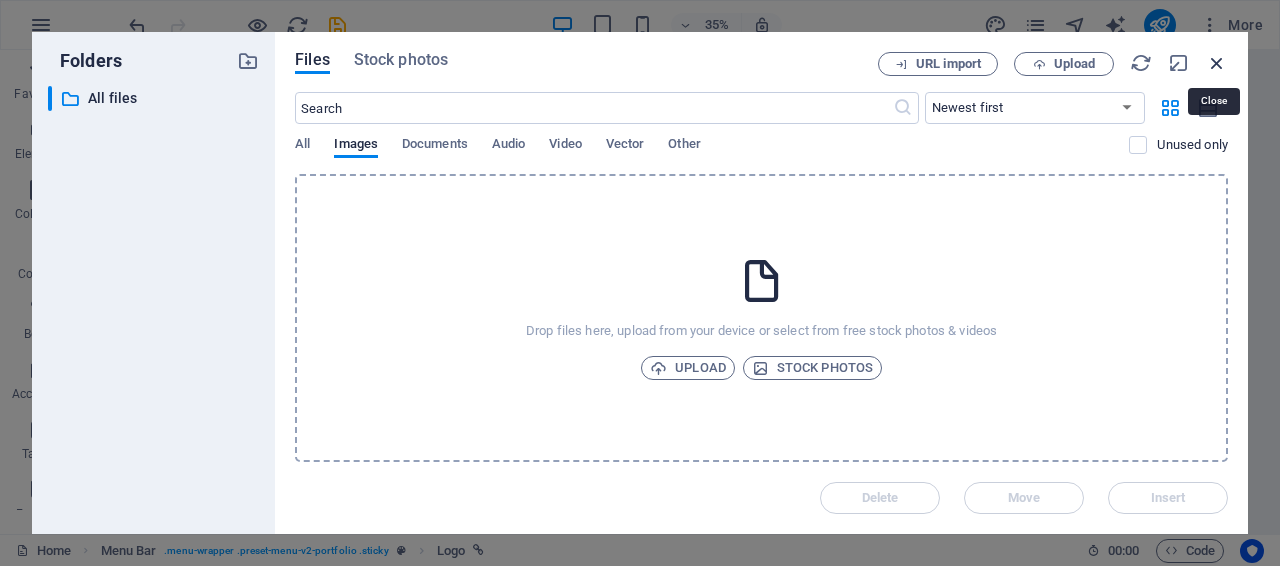 click at bounding box center [1217, 63] 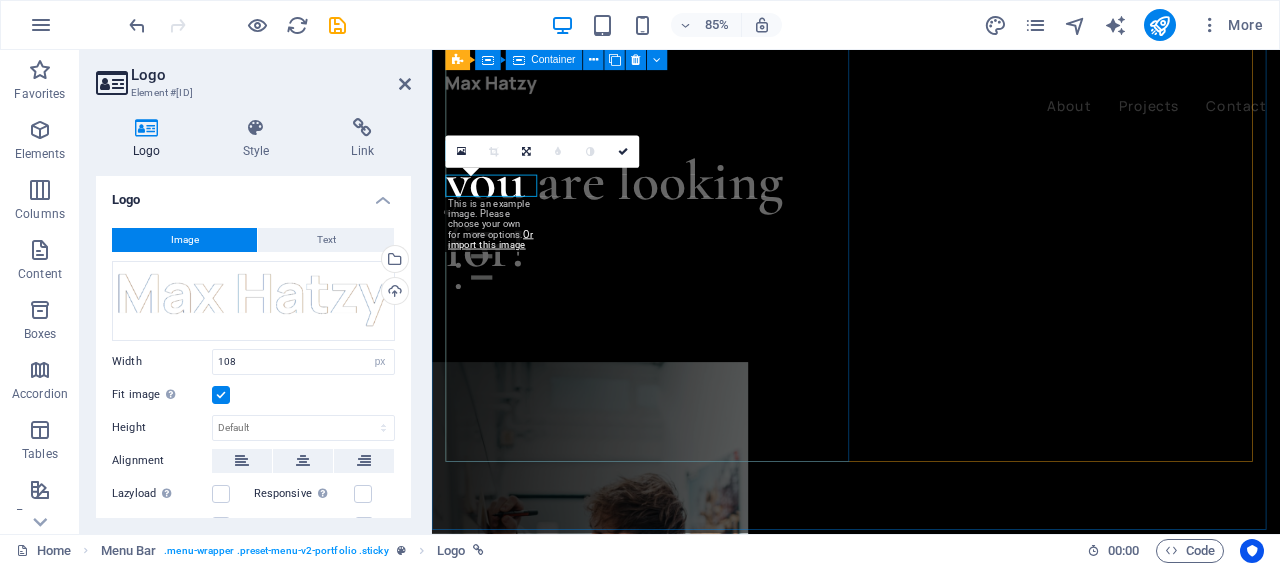 scroll, scrollTop: 0, scrollLeft: 0, axis: both 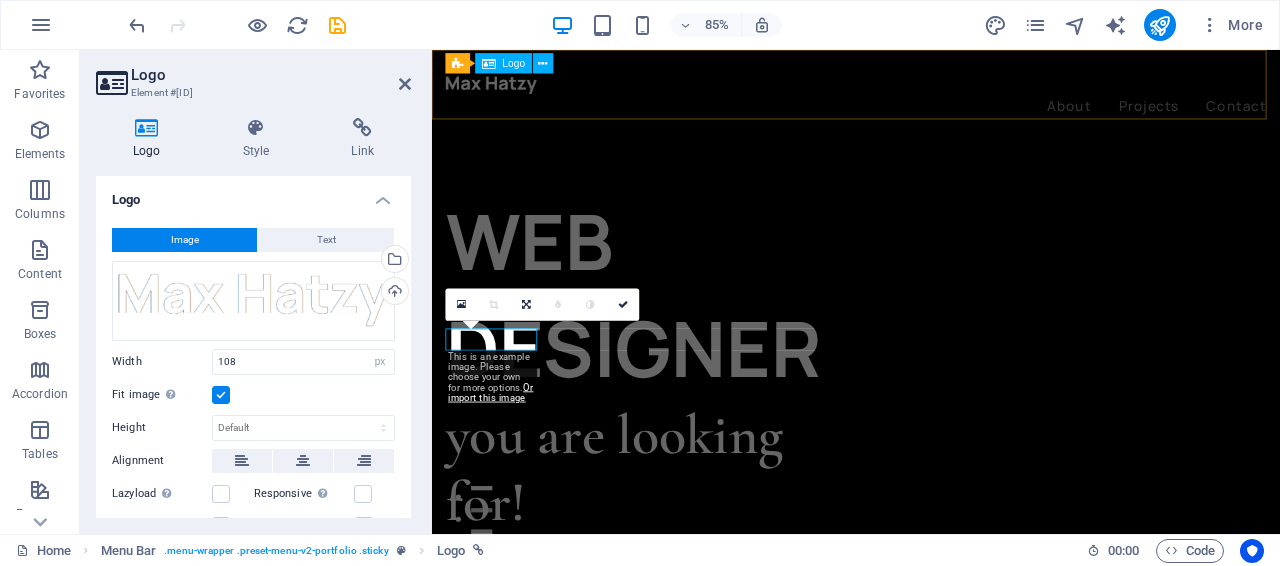 click at bounding box center [931, 91] 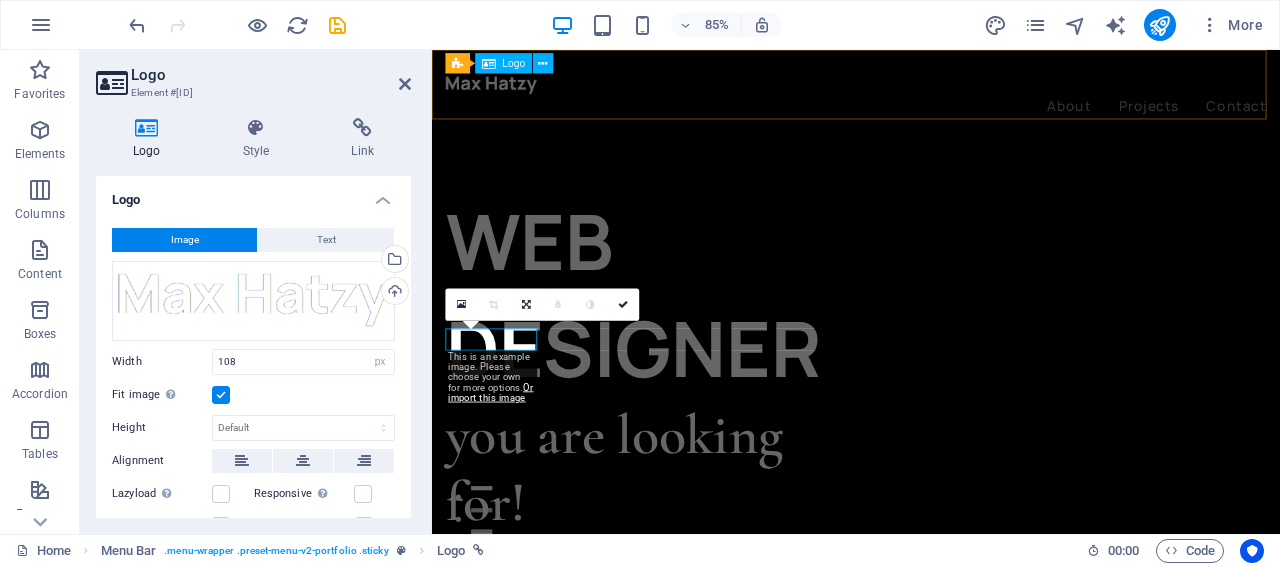 click at bounding box center [931, 91] 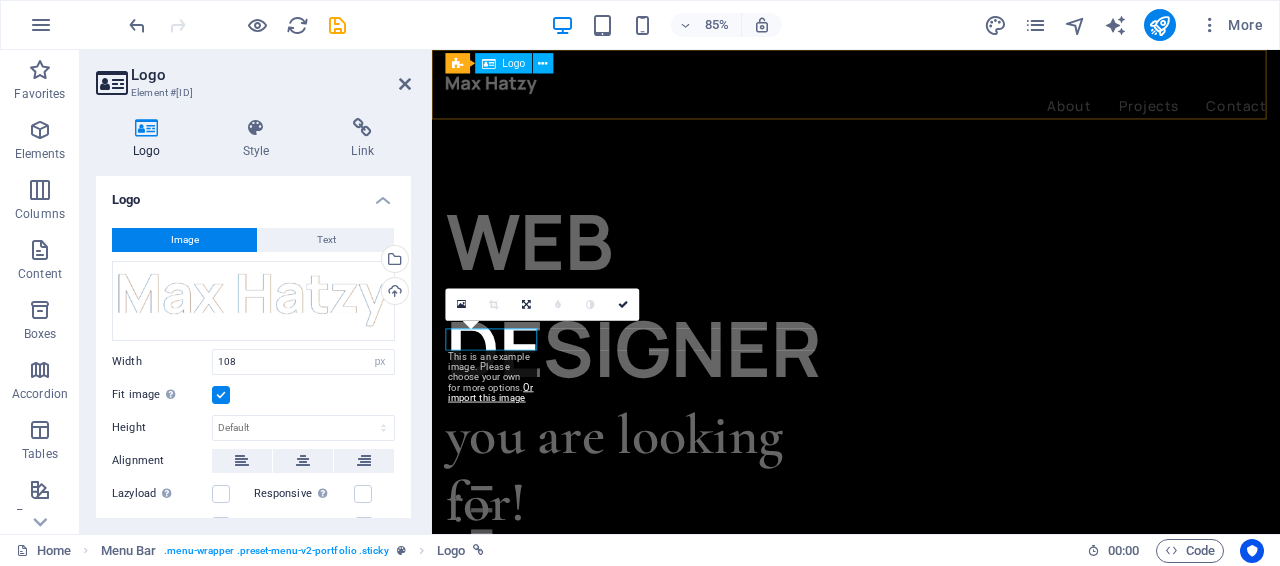 click at bounding box center (931, 91) 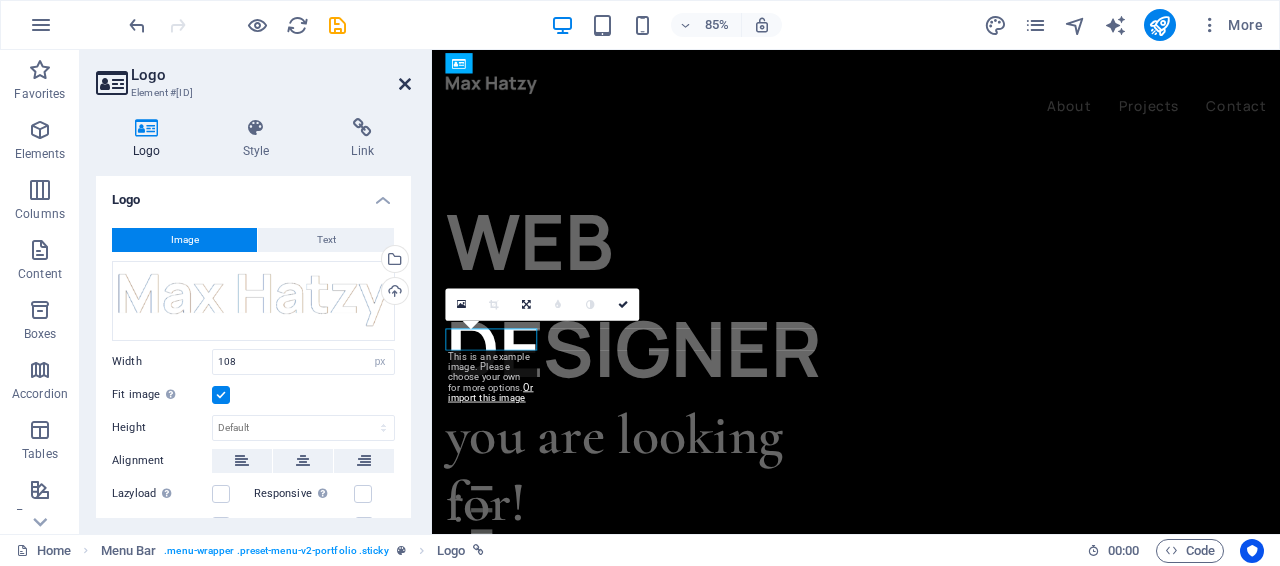 click at bounding box center (405, 84) 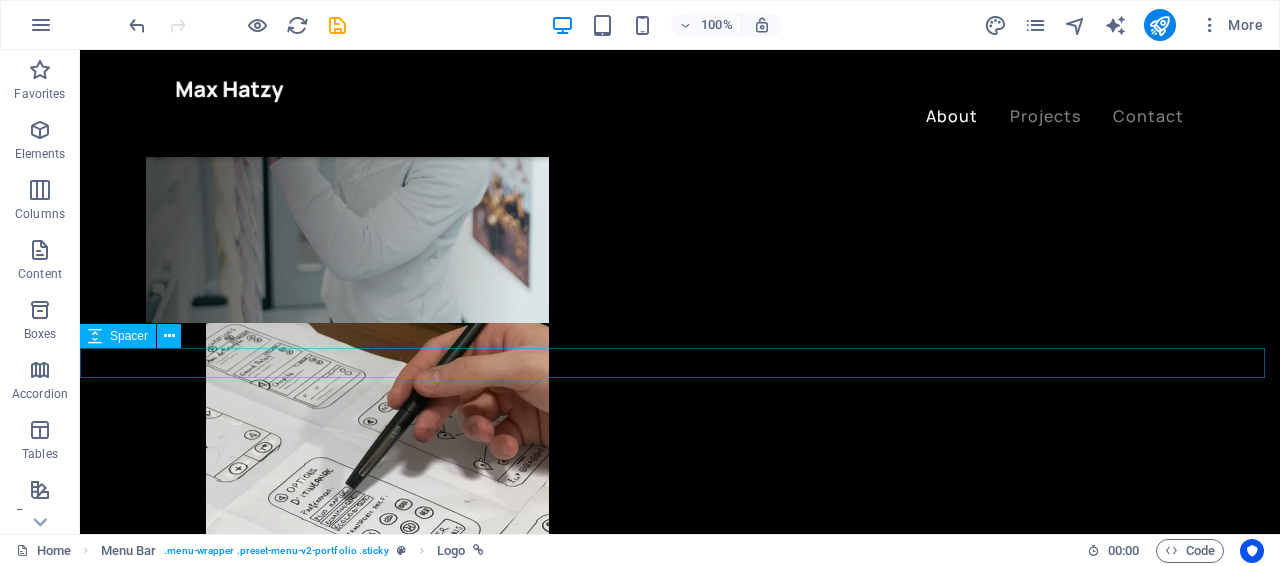 scroll, scrollTop: 1100, scrollLeft: 0, axis: vertical 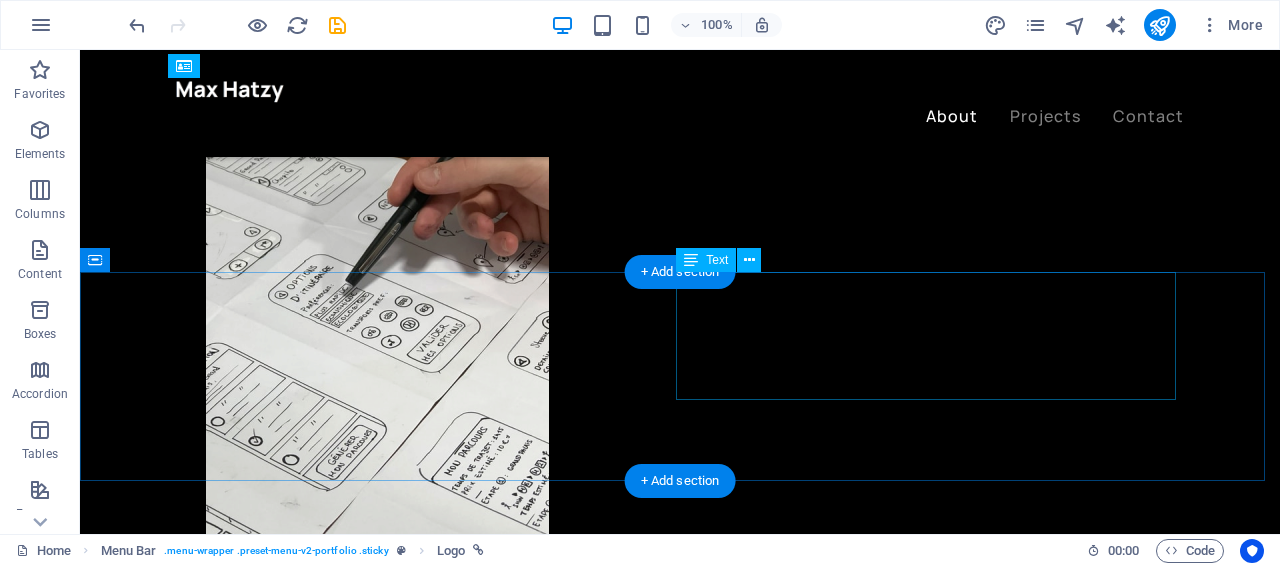 click on "Hello! My name is Max Hatzy and I’m a web designer based in South California. I’m currently working at the design studio Perfectionists and I occasionally take freelance work. I believe in creating experiences, not just aesthetics and that is why I am completely focused only on project that I’m currently working on." at bounding box center (680, 3150) 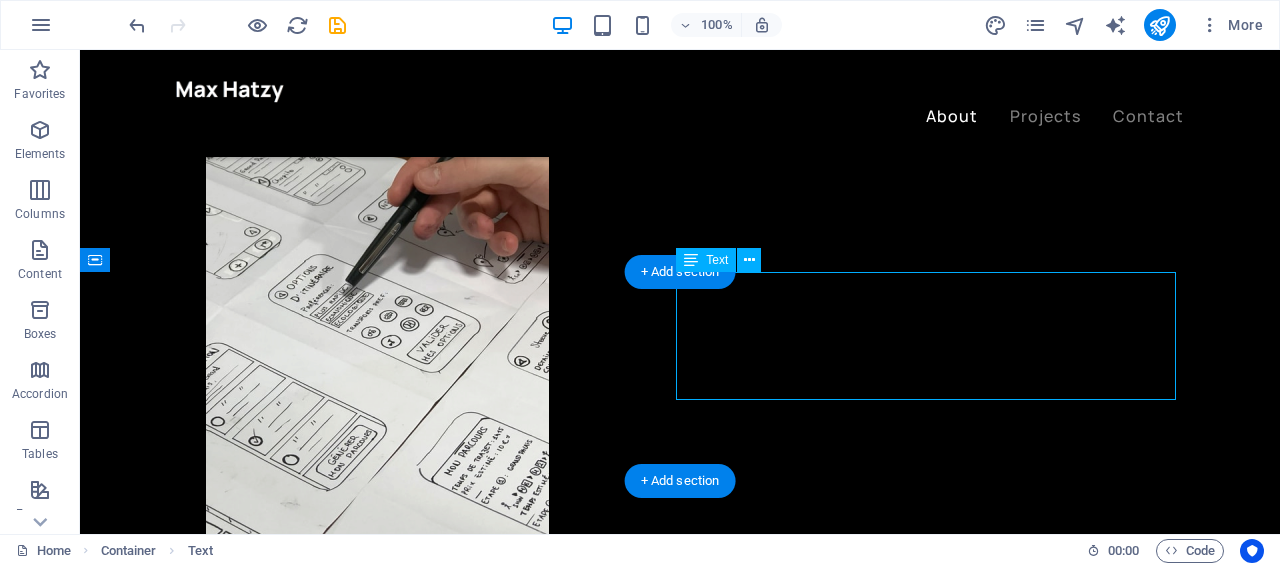 click on "Hello! My name is Max Hatzy and I’m a web designer based in South California. I’m currently working at the design studio Perfectionists and I occasionally take freelance work. I believe in creating experiences, not just aesthetics and that is why I am completely focused only on project that I’m currently working on." at bounding box center (680, 3150) 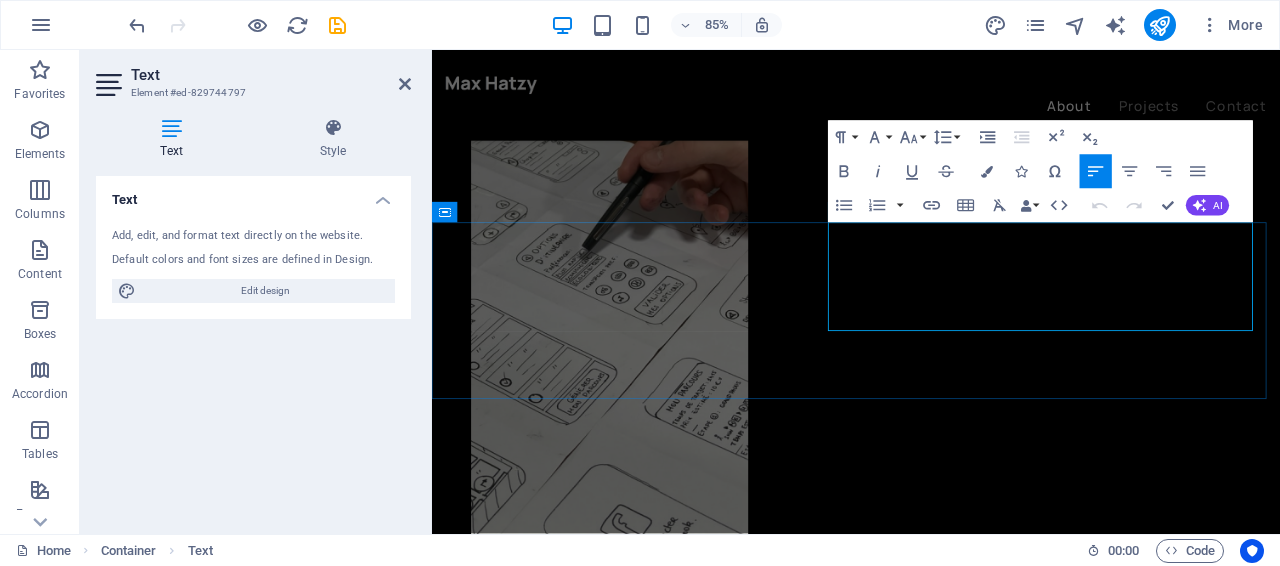 click on "Hello! My name is Max Hatzy and I’m a web designer based in South California. I’m currently working at the design studio Perfectionists and I occasionally take freelance work. I believe in creating experiences, not just aesthetics and that is why I am completely focused only on project that I’m currently working on." at bounding box center (931, 2881) 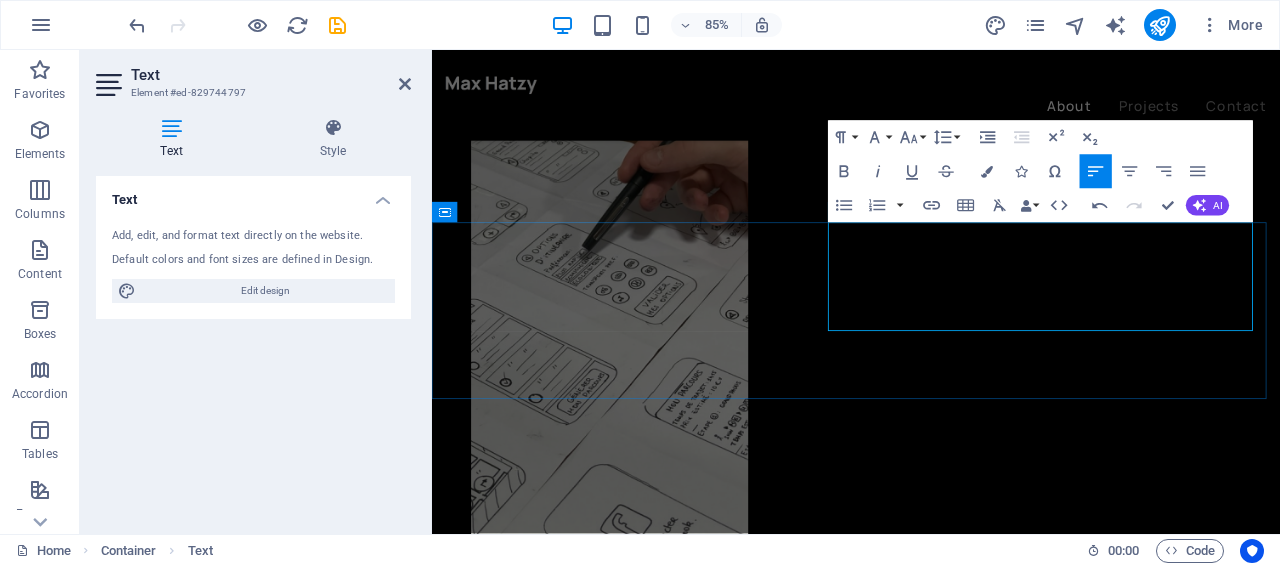 type 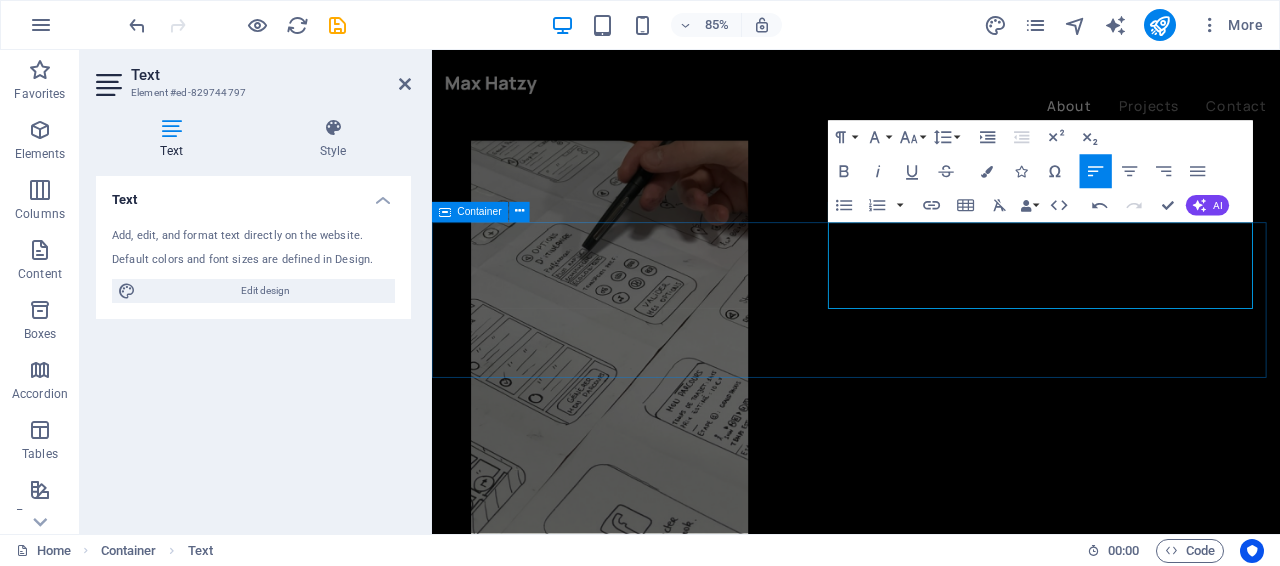 click on "Hello! My name is [FIRST] [LAST] and I’m a web designer based in [STATE]. I’m currently working as freelance work. I believe in creating experiences, not just aesthetics and that is why I am completely focused only on project that I’m currently working on. Download my CV" at bounding box center (931, 2922) 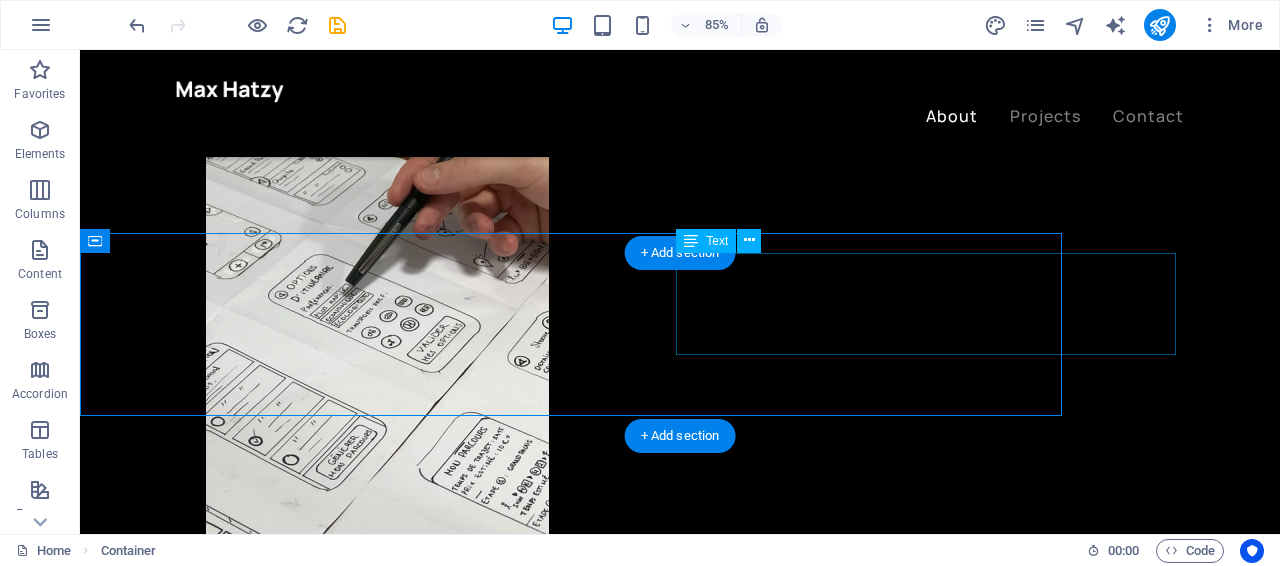 scroll, scrollTop: 1119, scrollLeft: 0, axis: vertical 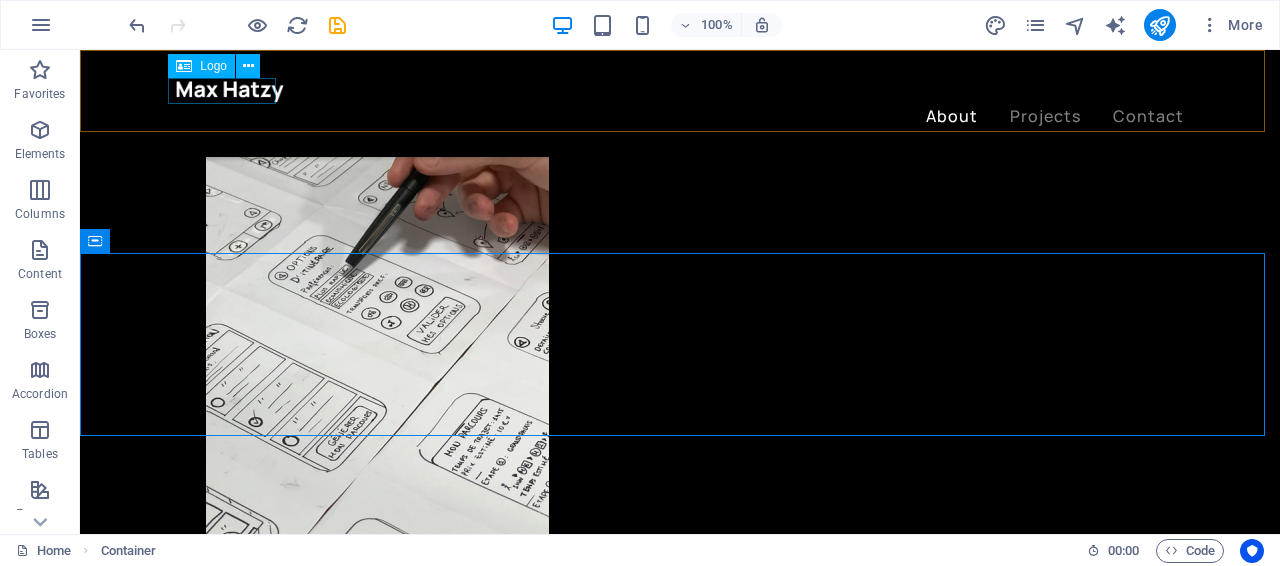 click at bounding box center [680, 91] 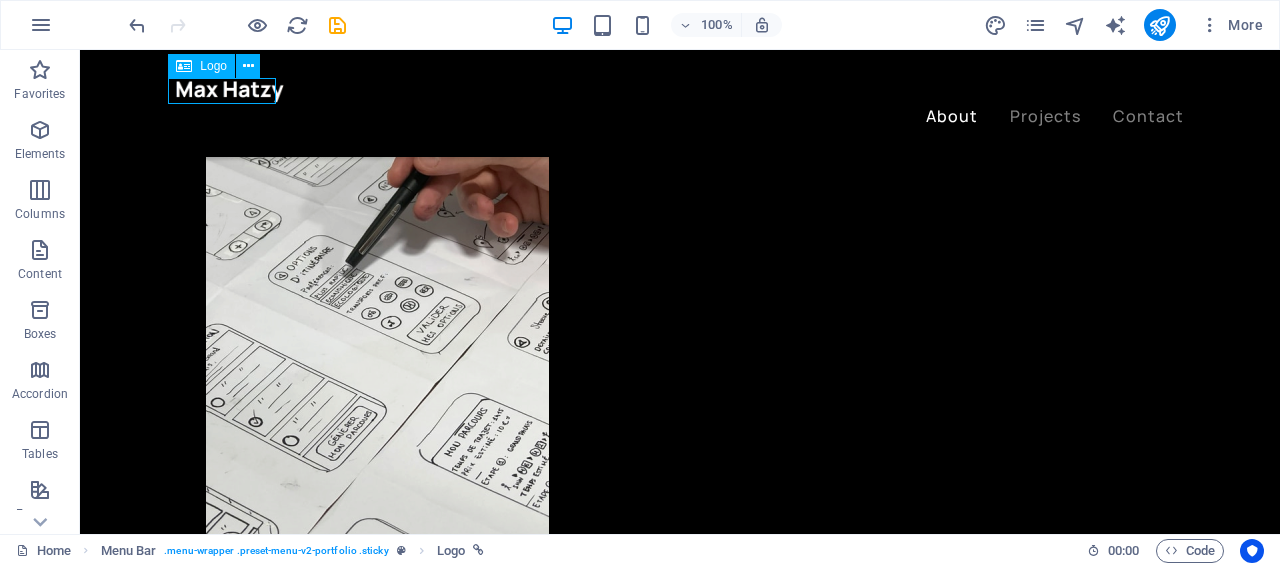 click at bounding box center [680, 91] 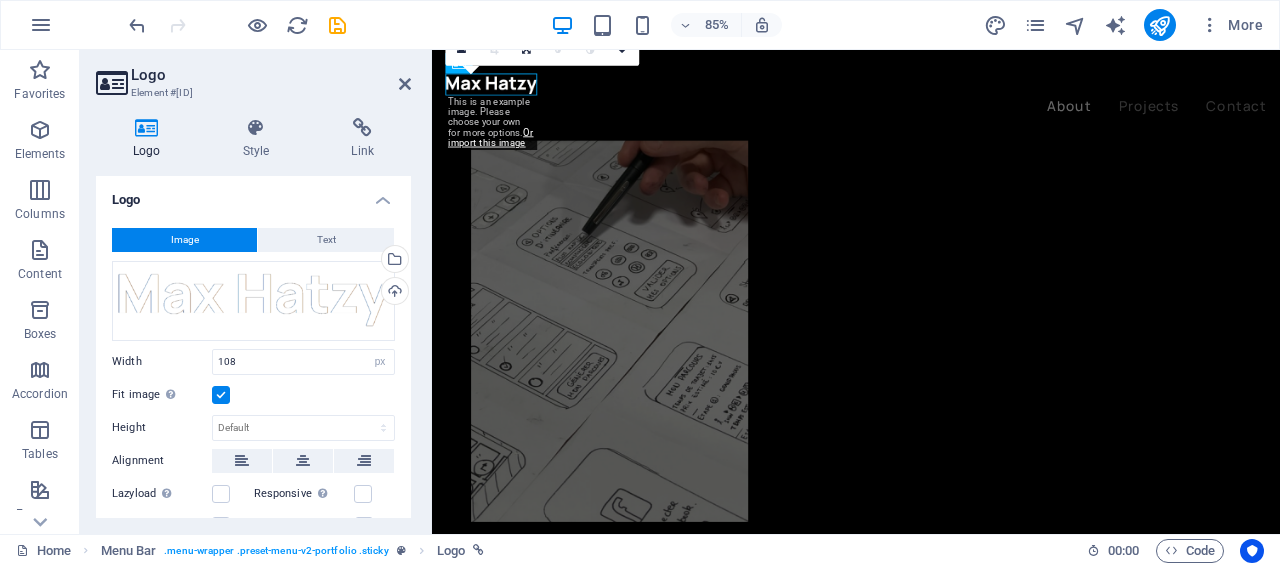 click on "Image" at bounding box center [185, 240] 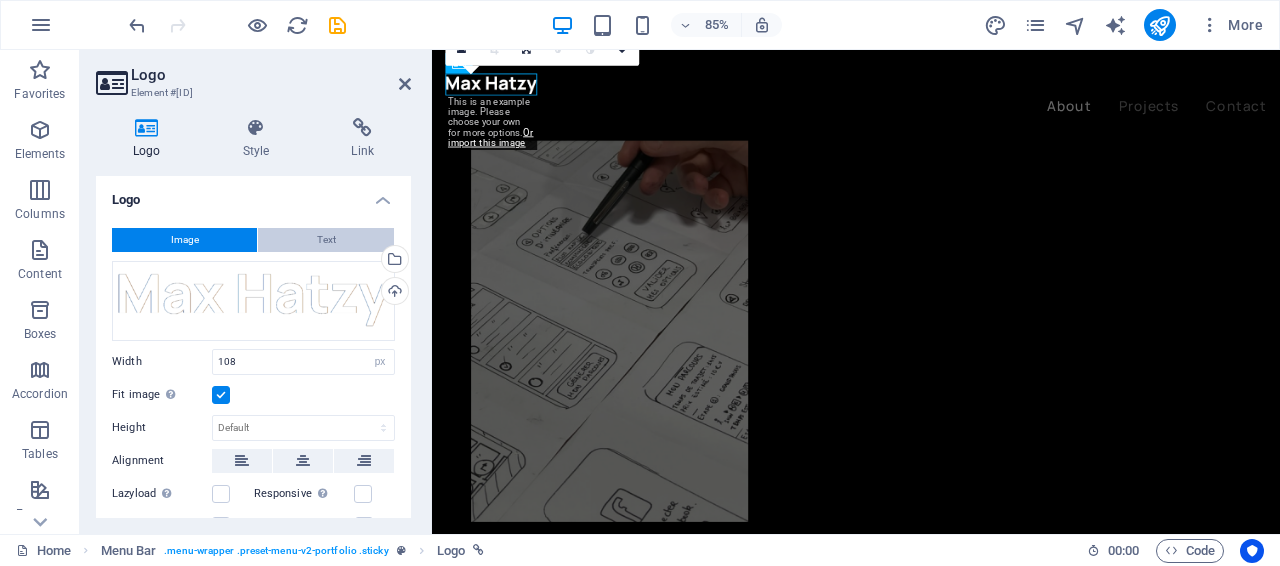click on "Text" at bounding box center (326, 240) 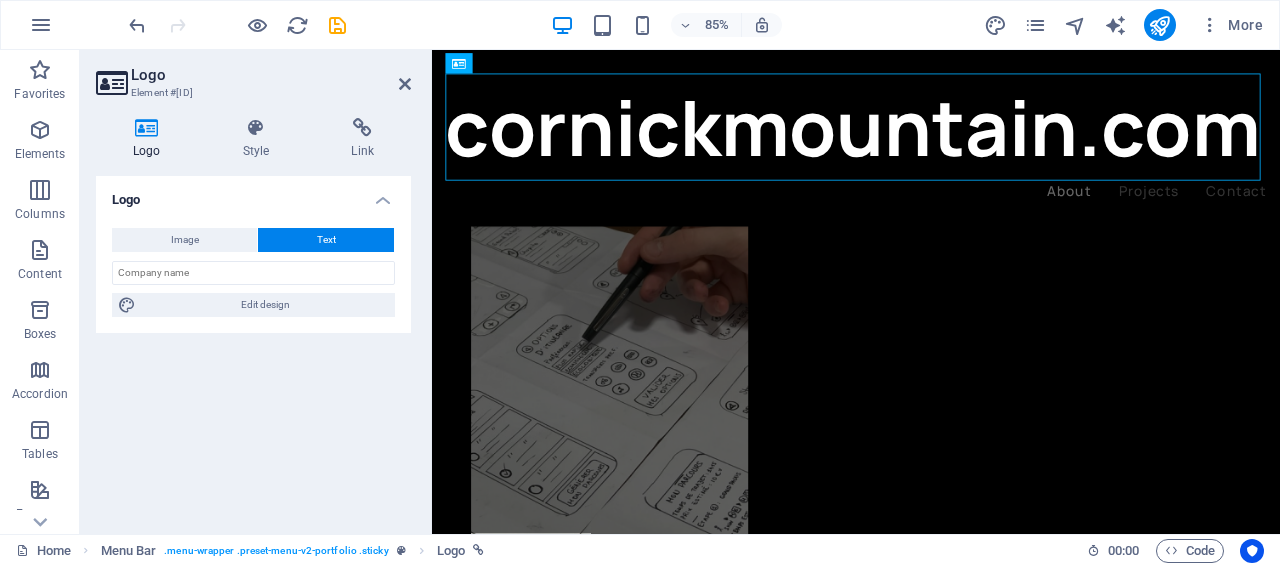 scroll, scrollTop: 1245, scrollLeft: 0, axis: vertical 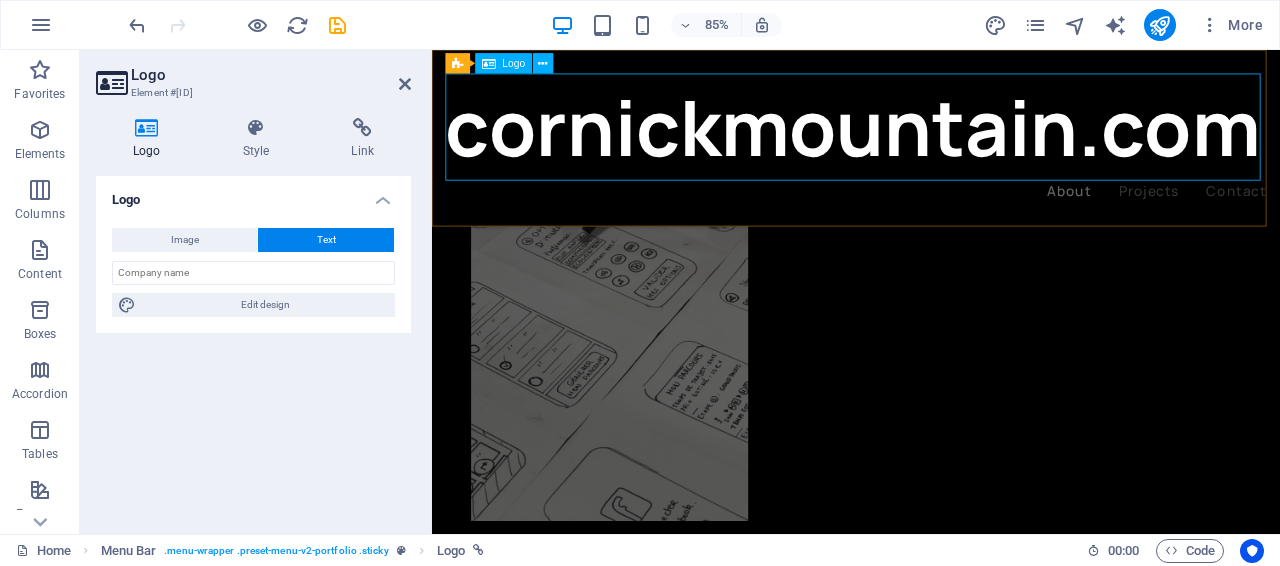 click on "cornickmountain.com" at bounding box center [931, 141] 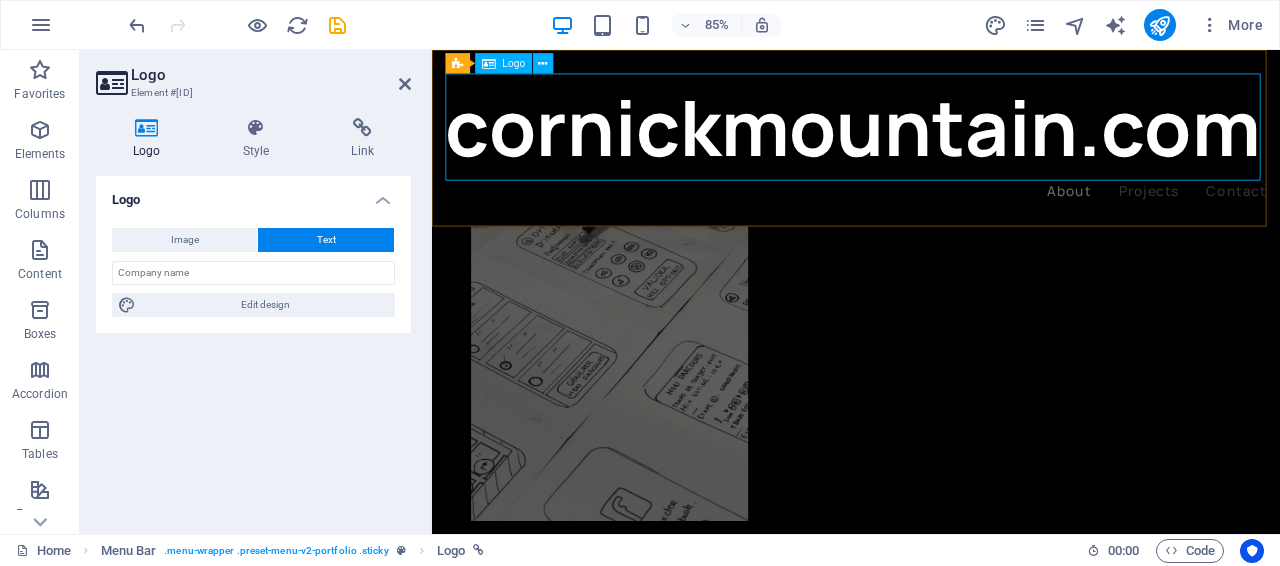 click on "cornickmountain.com" at bounding box center [931, 141] 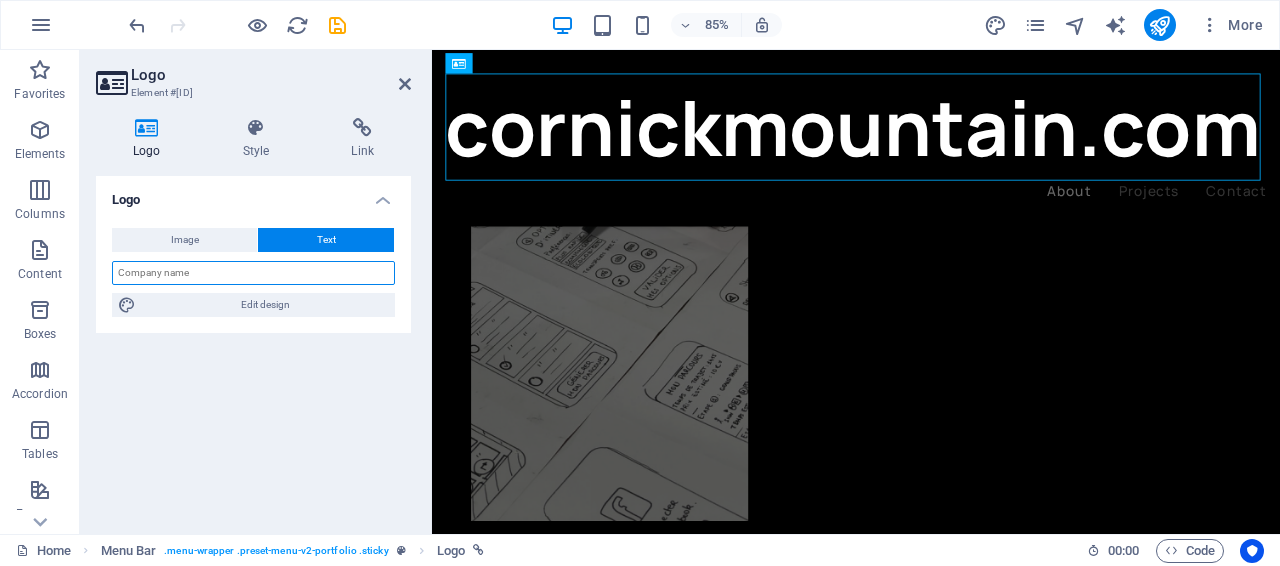 click at bounding box center (253, 273) 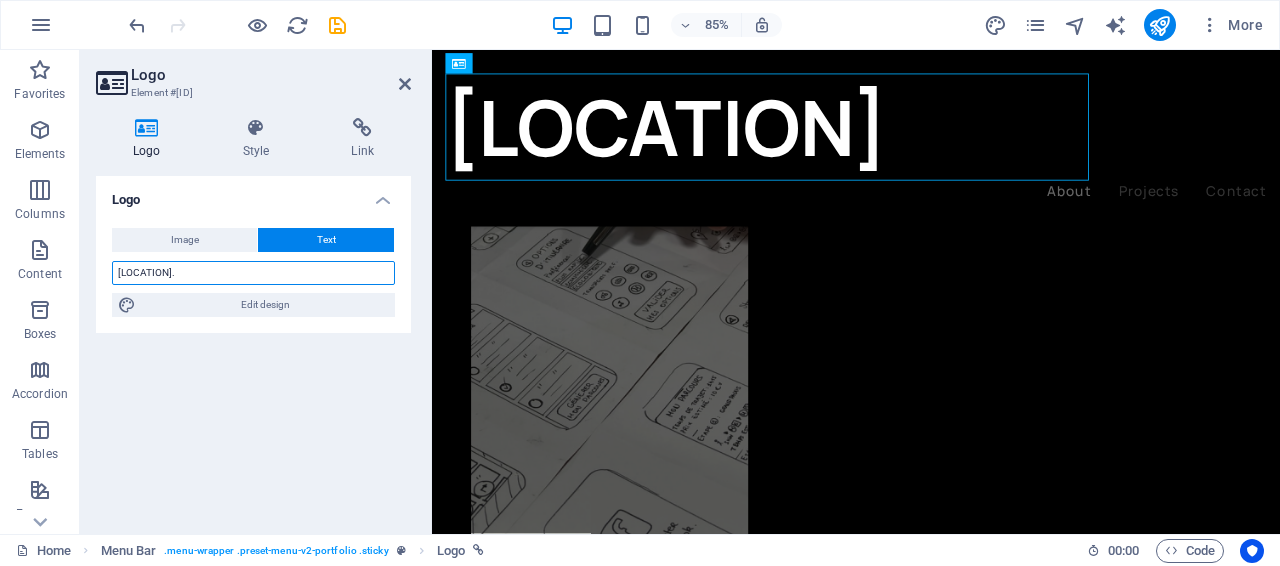 scroll, scrollTop: 1245, scrollLeft: 0, axis: vertical 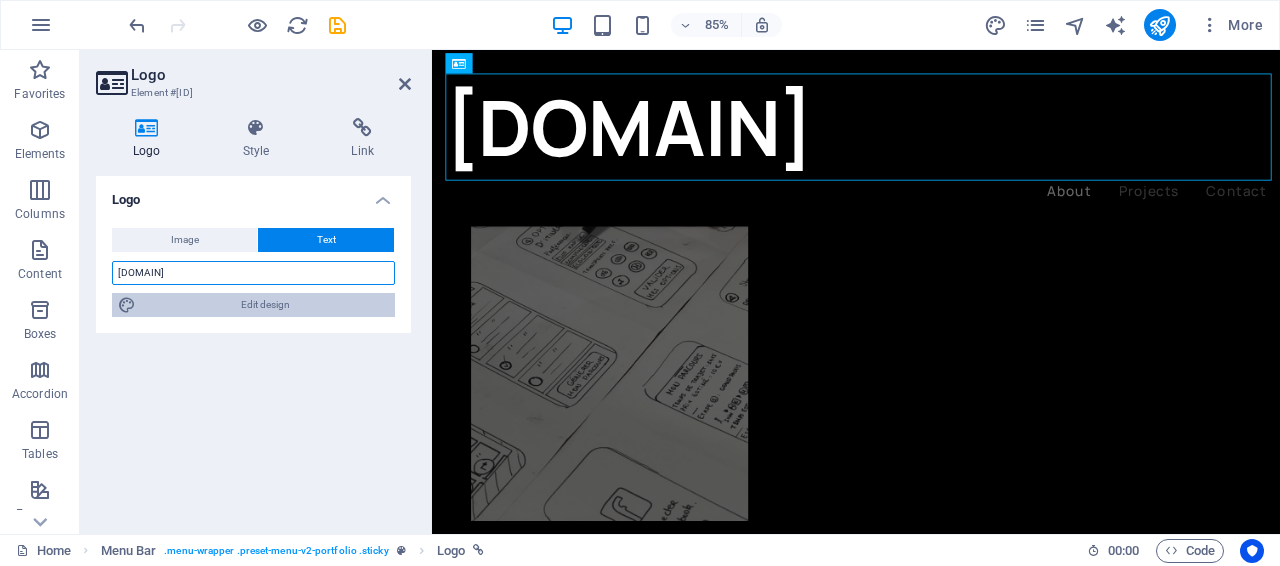 type on "[DOMAIN]" 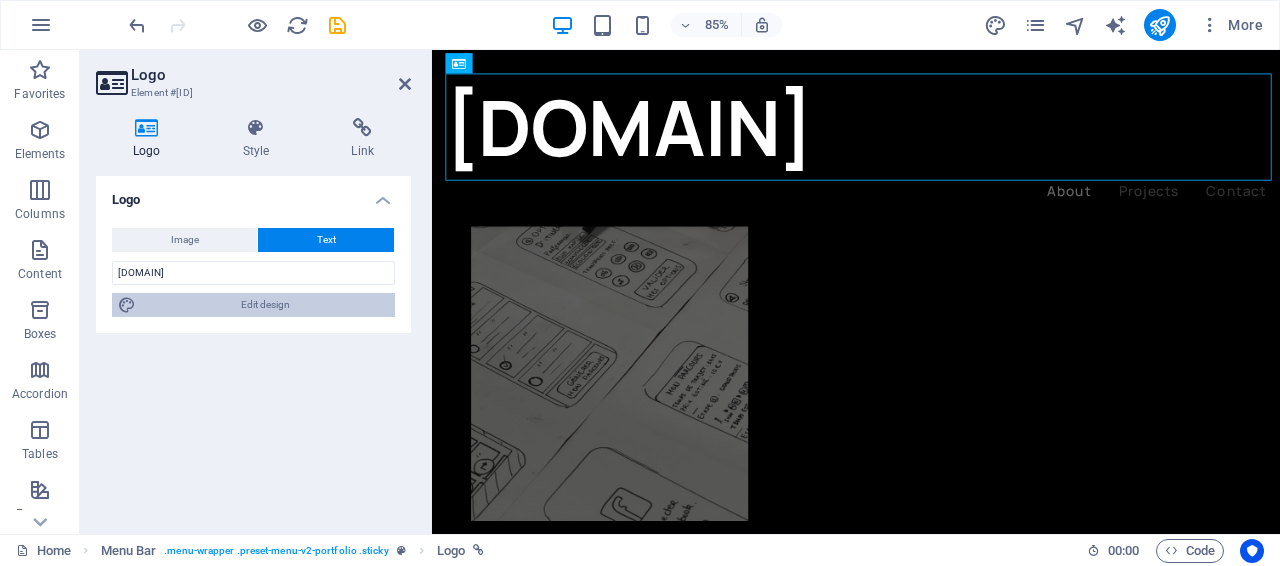 click on "Edit design" at bounding box center (265, 305) 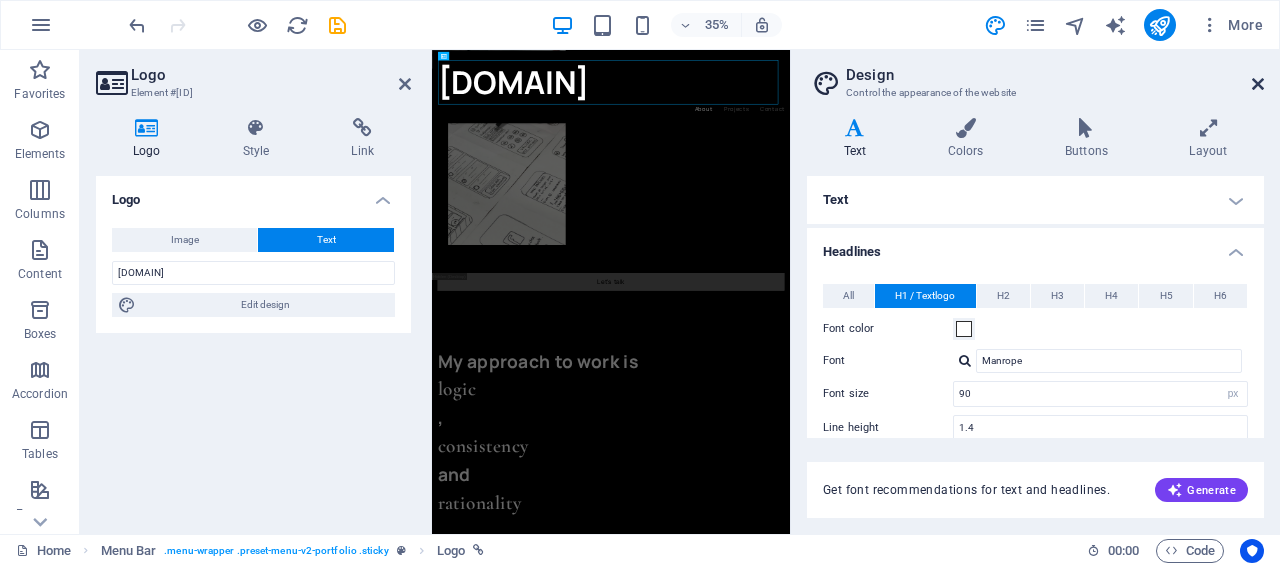 click at bounding box center (1258, 84) 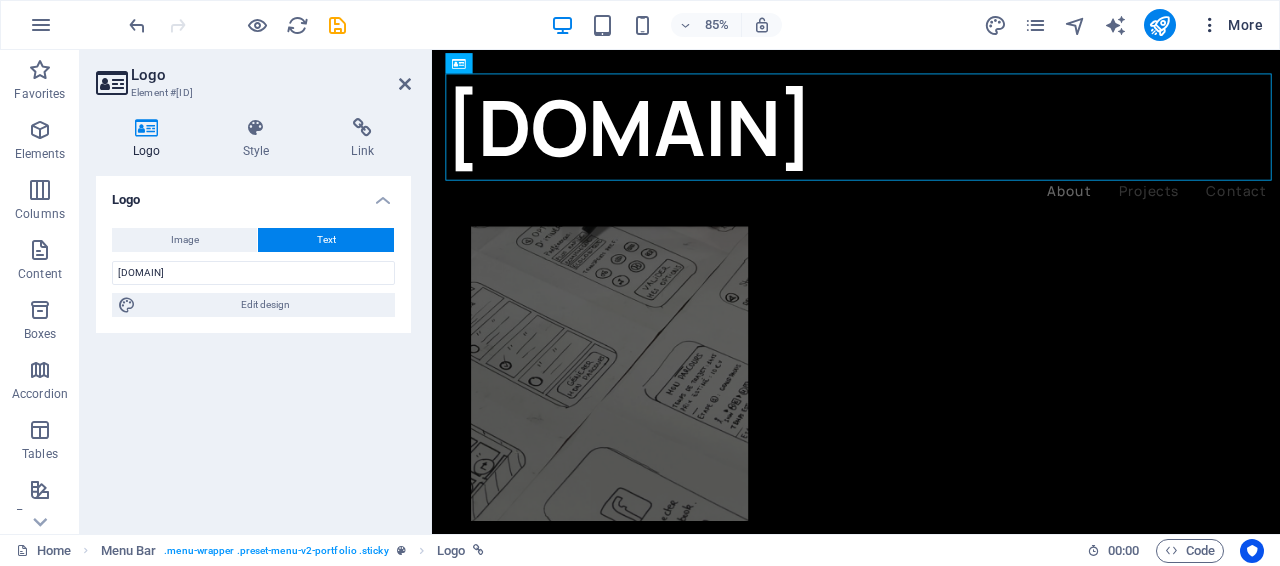 click at bounding box center (1210, 25) 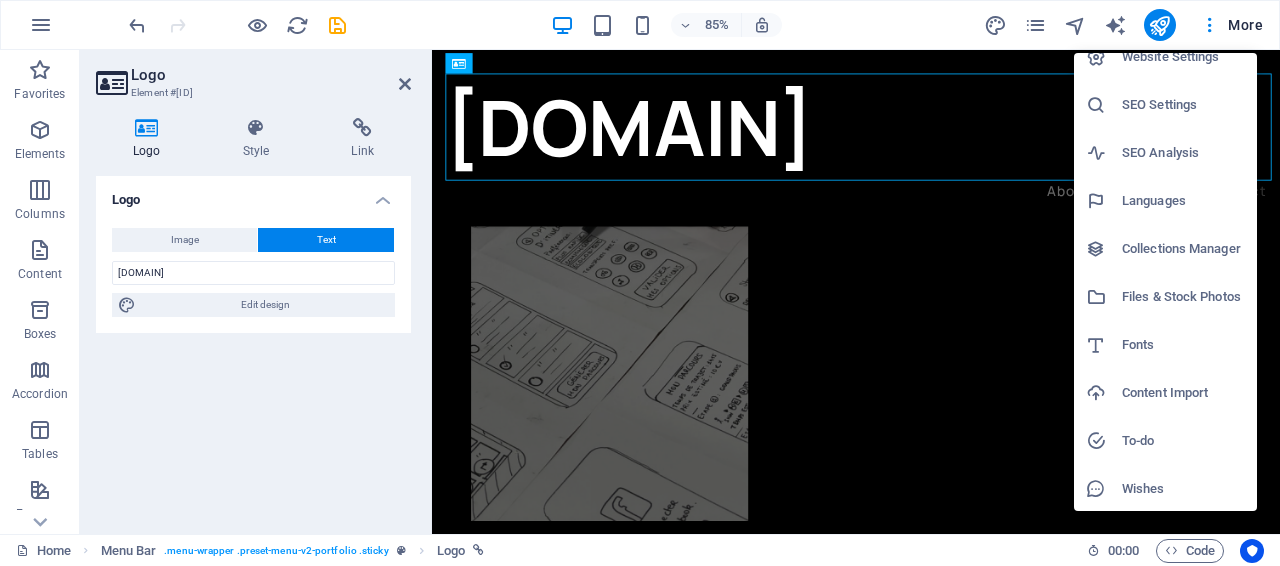 scroll, scrollTop: 0, scrollLeft: 0, axis: both 